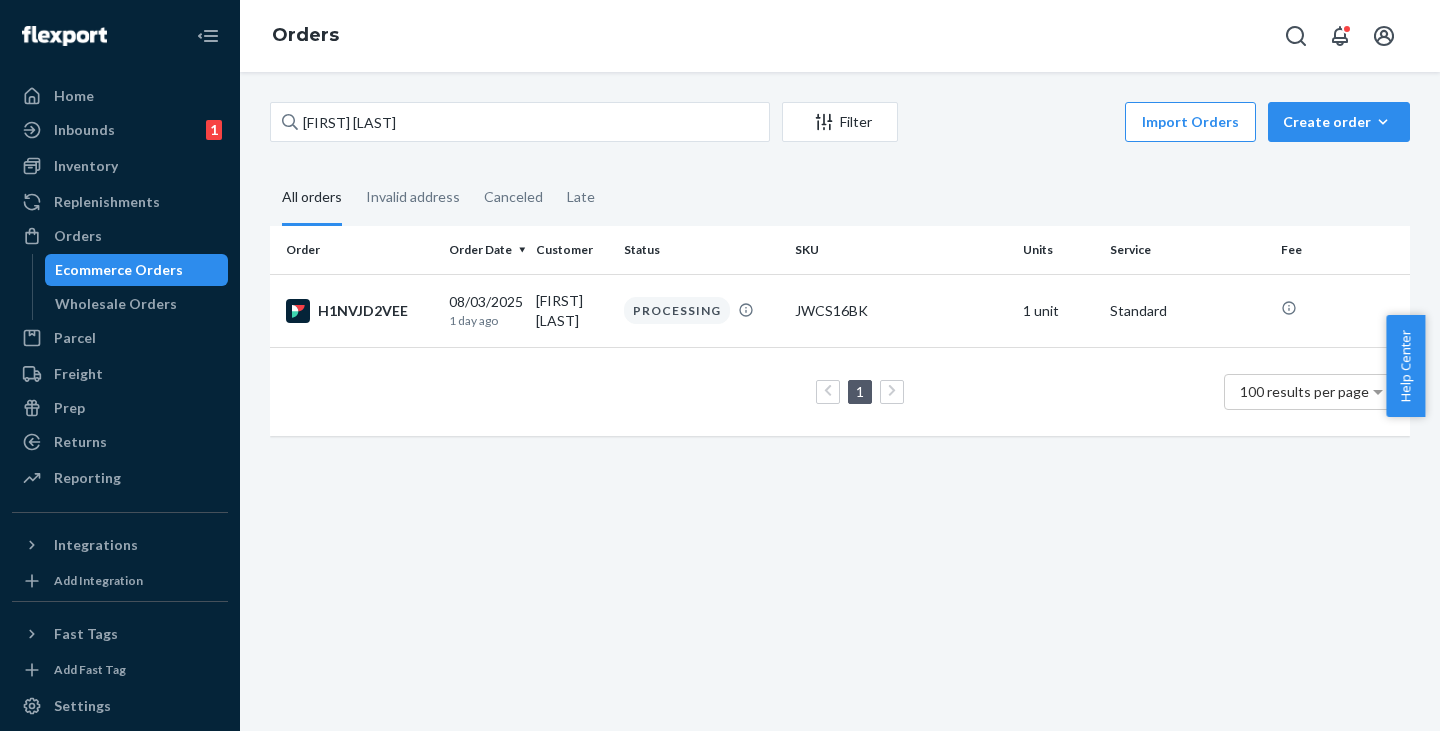 scroll, scrollTop: 0, scrollLeft: 0, axis: both 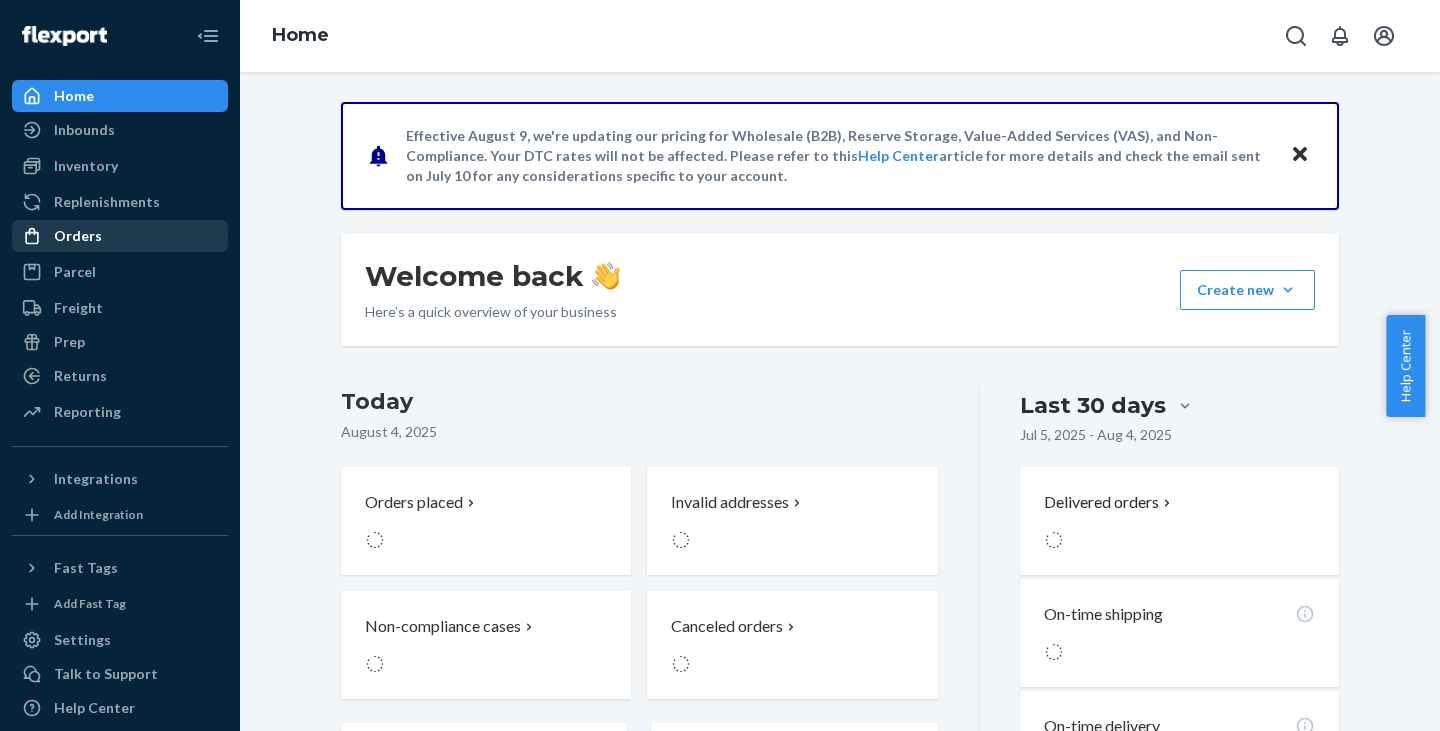 click on "Orders" at bounding box center [120, 236] 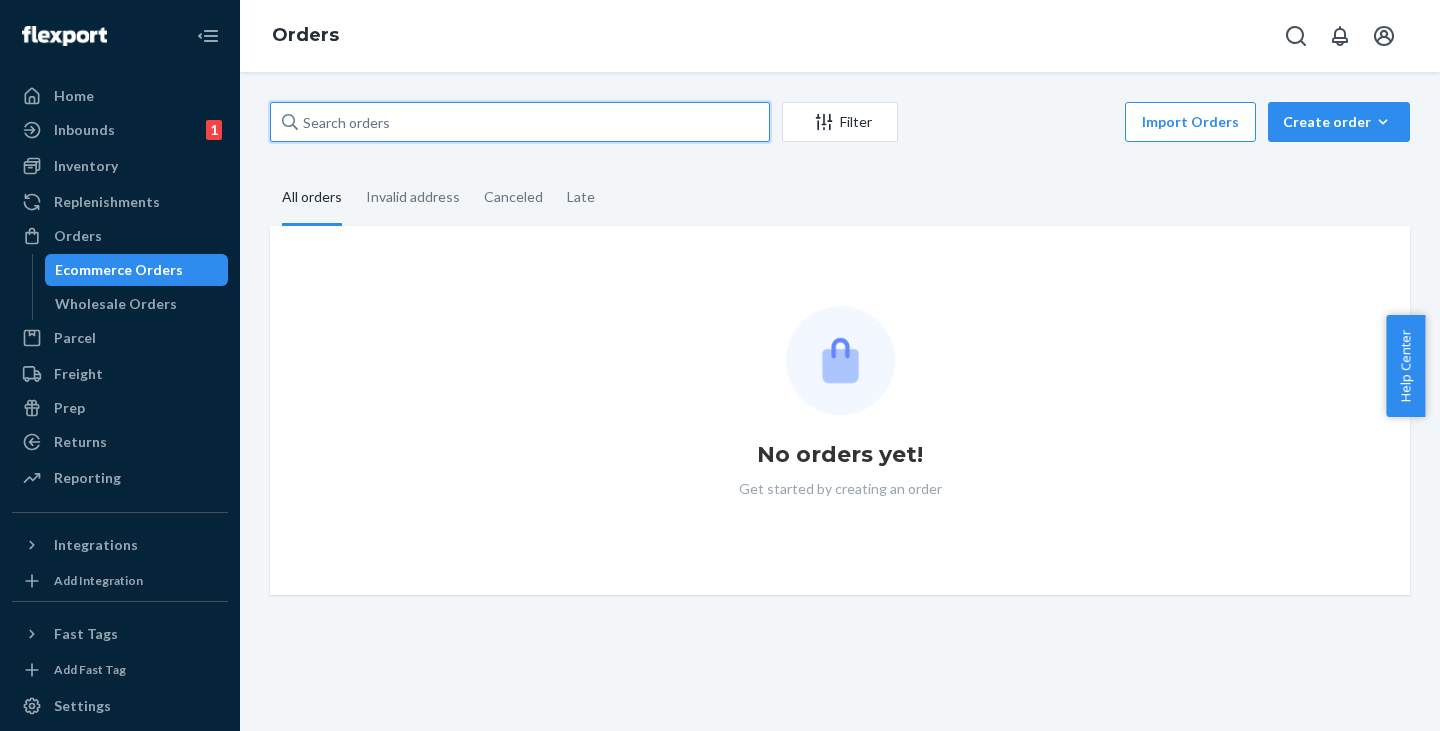 click at bounding box center (520, 122) 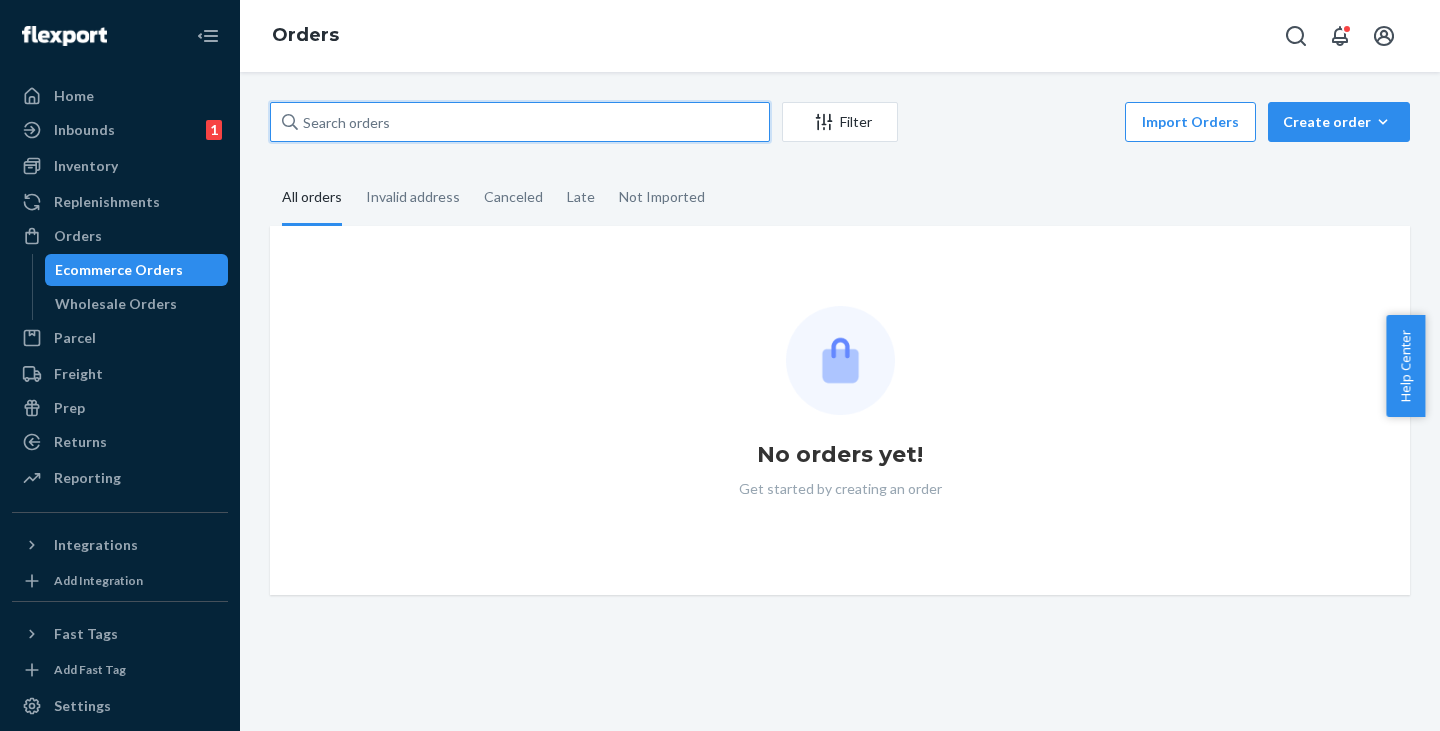 click at bounding box center [520, 122] 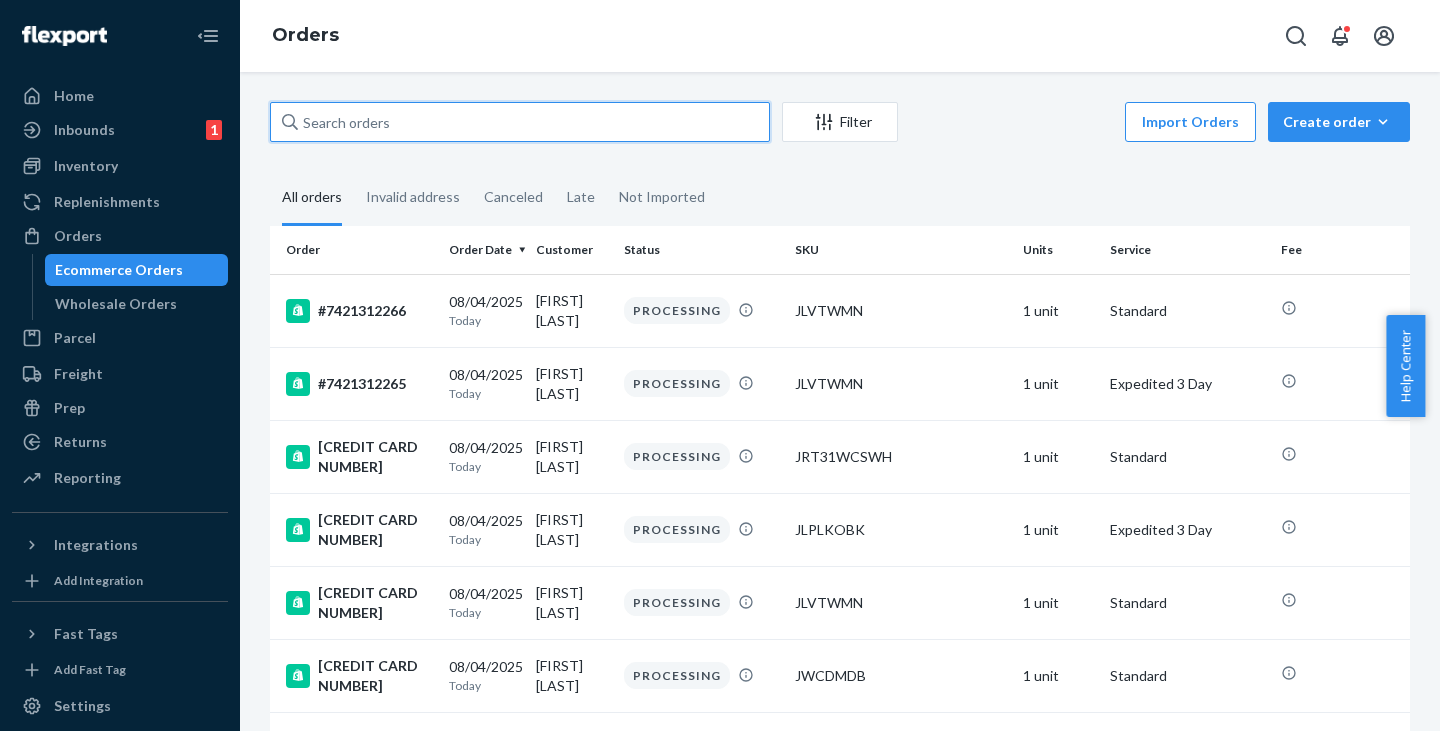 click at bounding box center (520, 122) 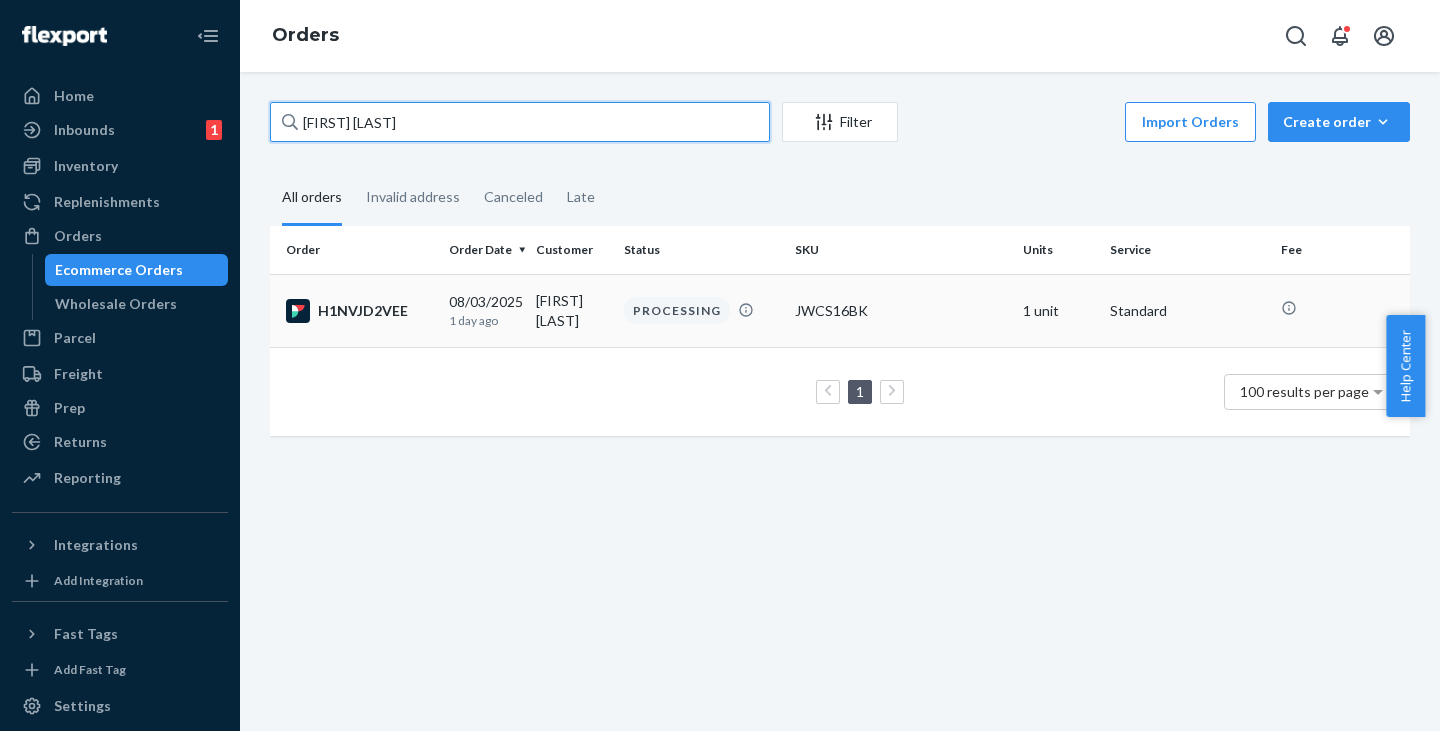 type on "[FIRST] [LAST]" 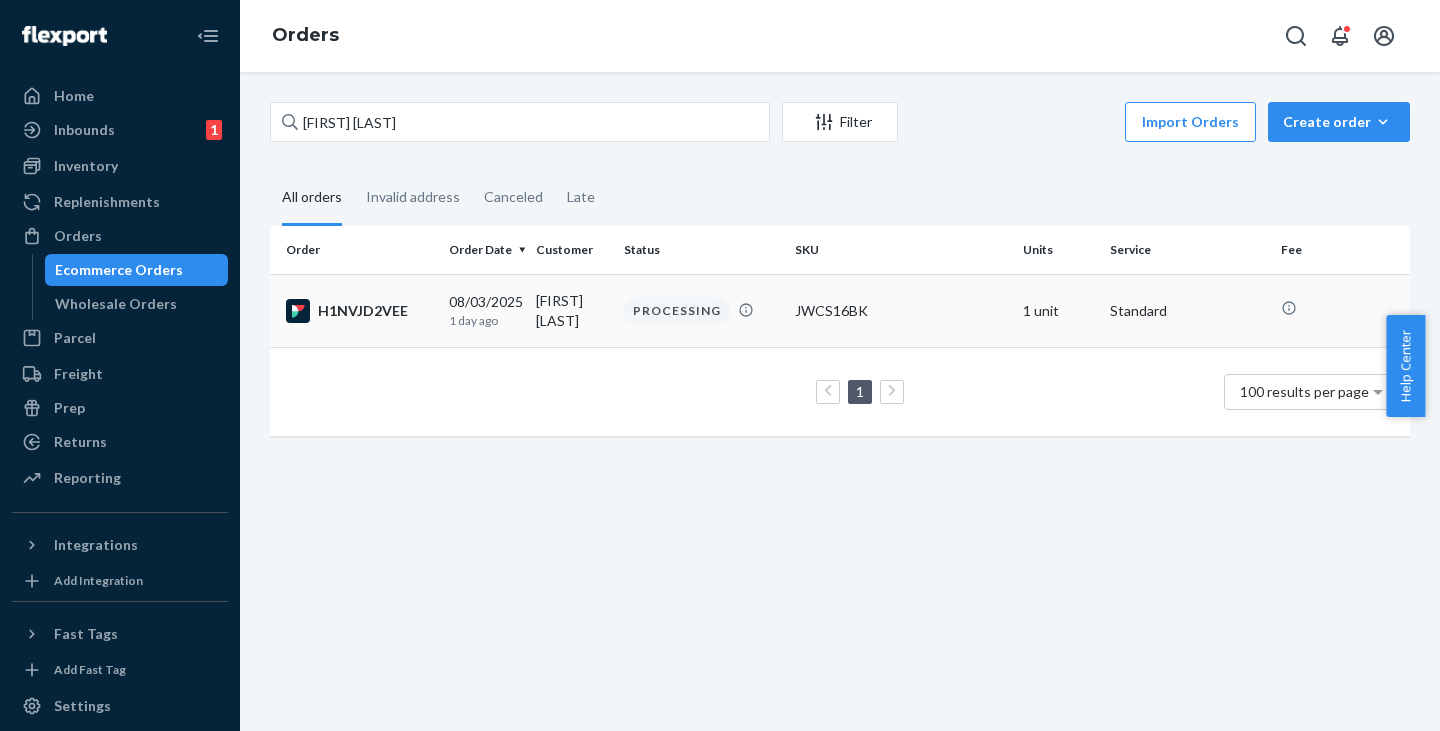 click on "[DATE] [TIME]" at bounding box center [484, 310] 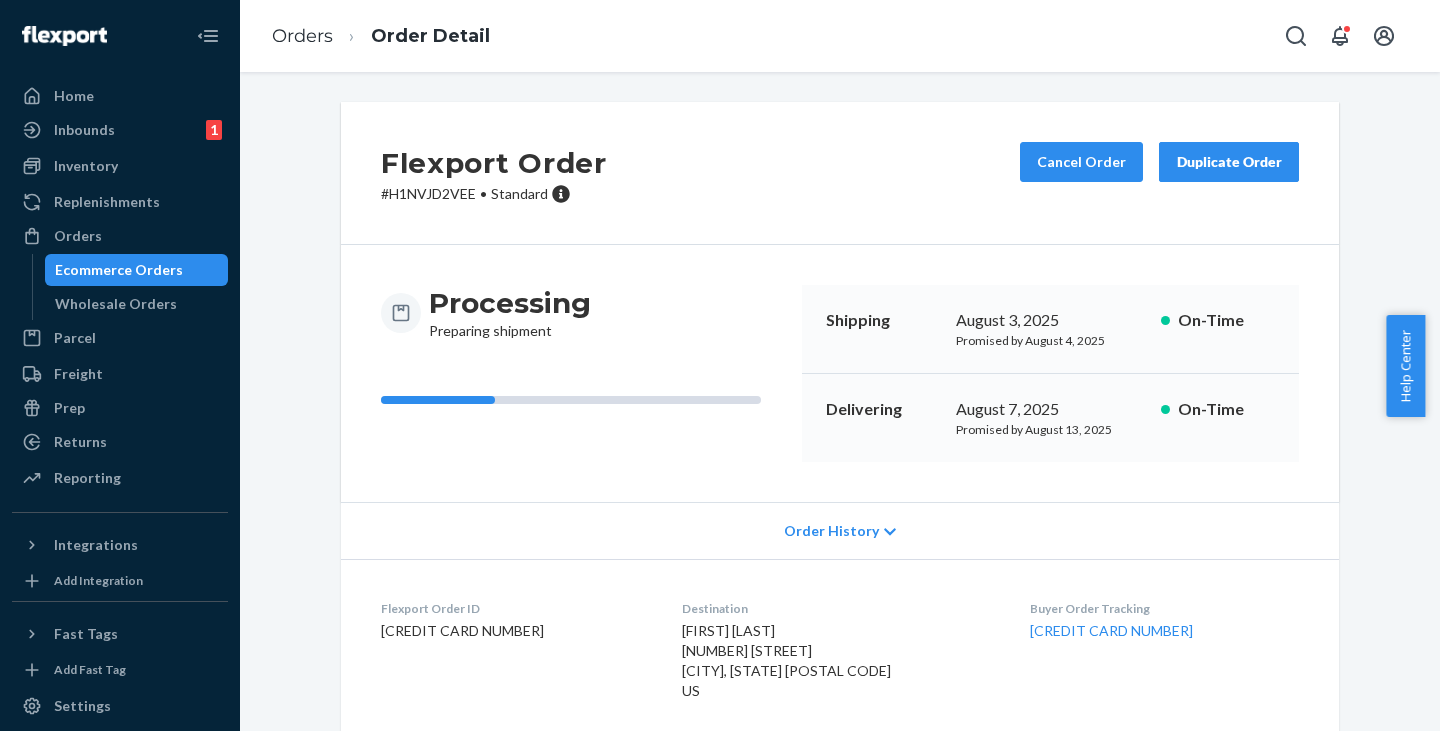 click on "[CREDIT CARD NUMBER]" at bounding box center [494, 194] 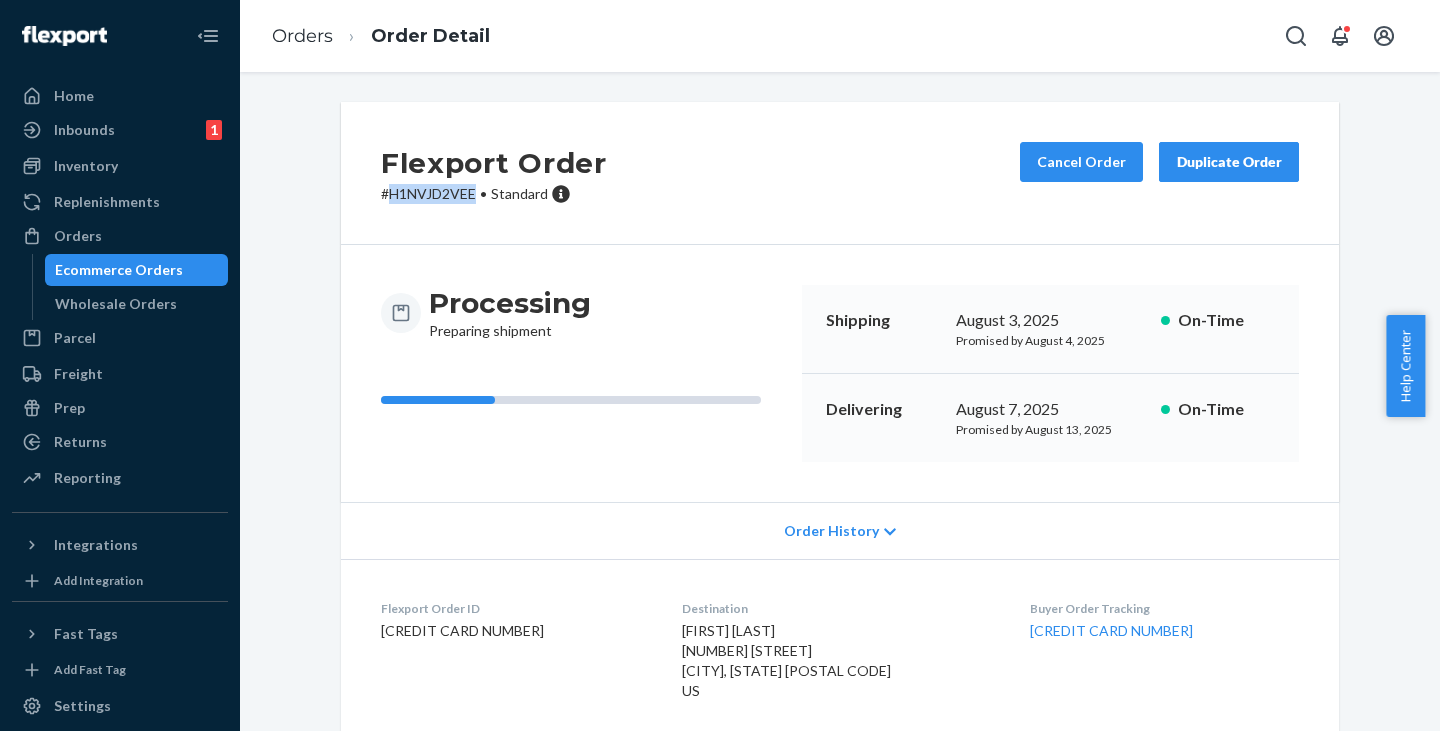 click on "# H1NVJD2VEE • Standard" at bounding box center [494, 194] 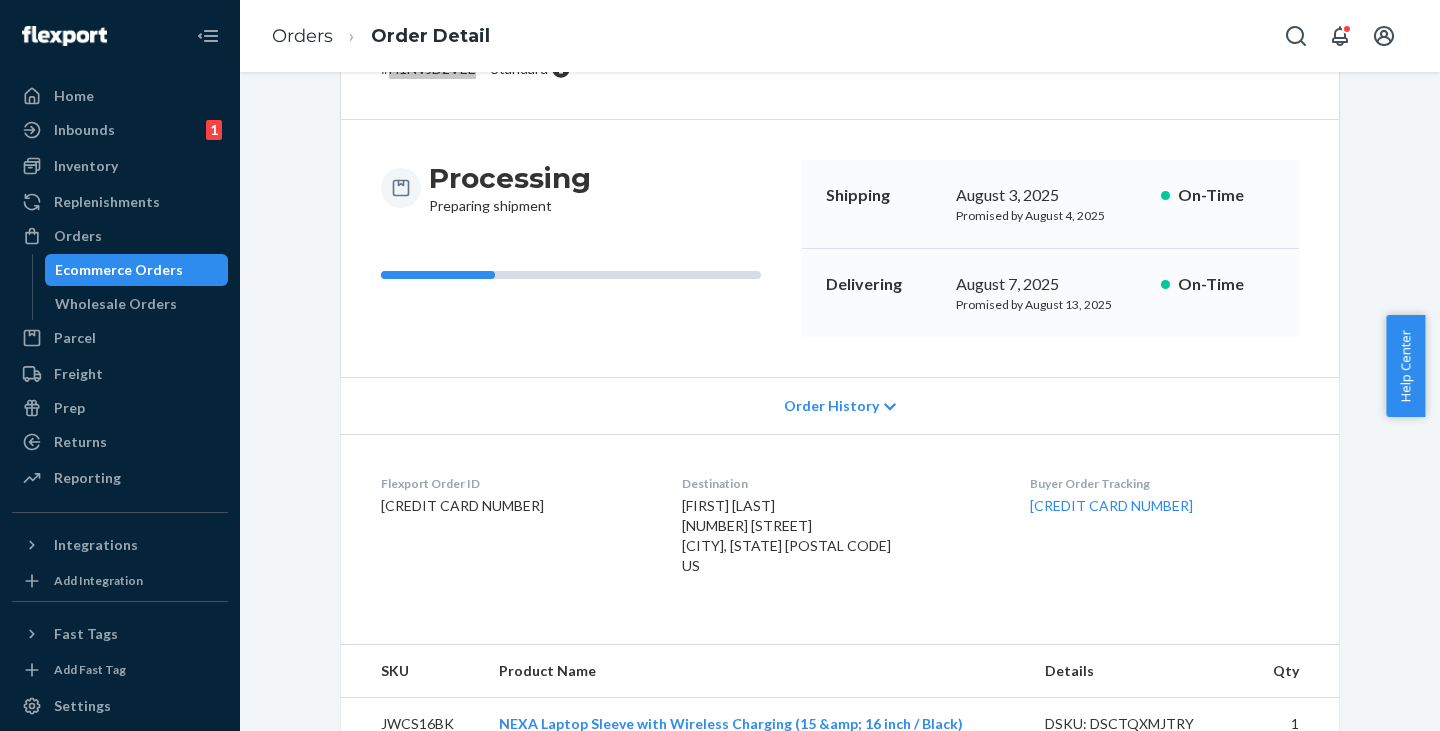 scroll, scrollTop: 200, scrollLeft: 0, axis: vertical 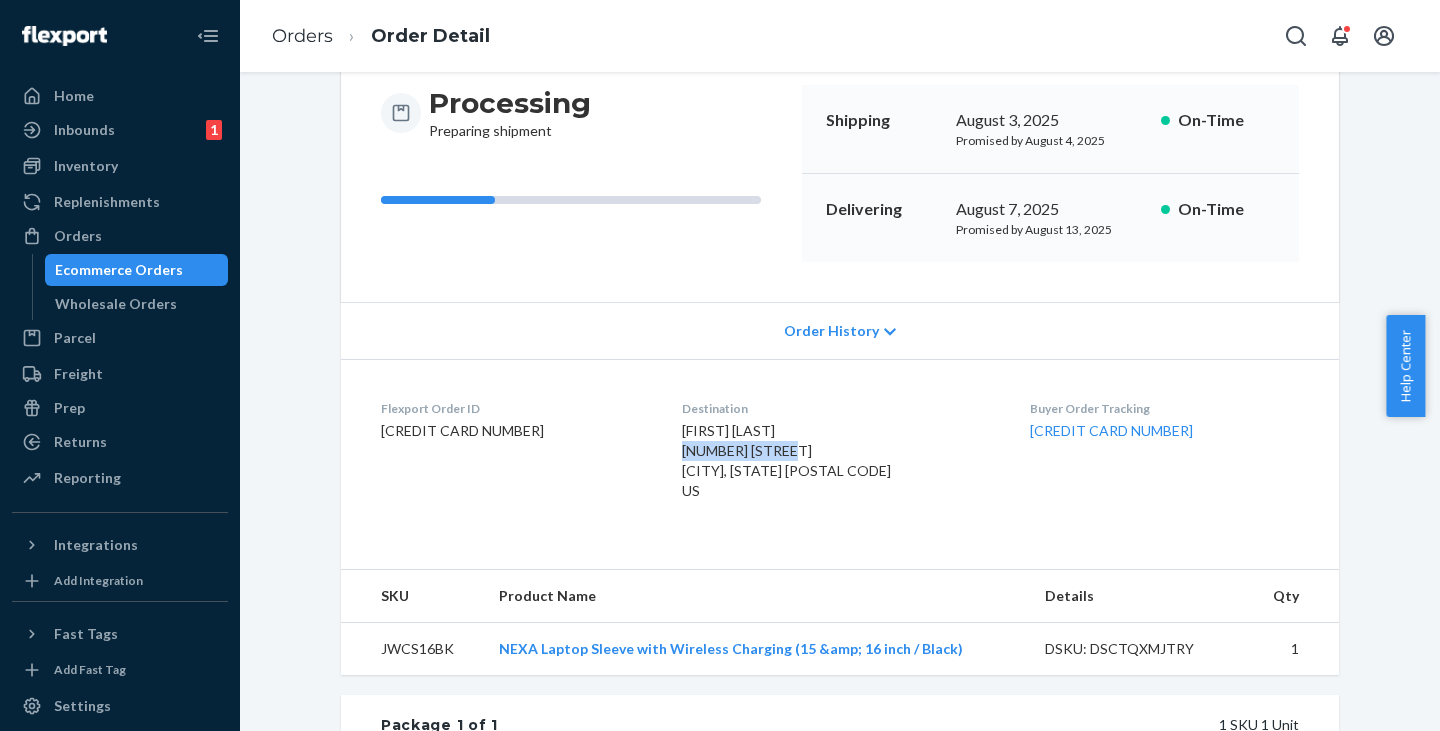 drag, startPoint x: 648, startPoint y: 456, endPoint x: 751, endPoint y: 452, distance: 103.077644 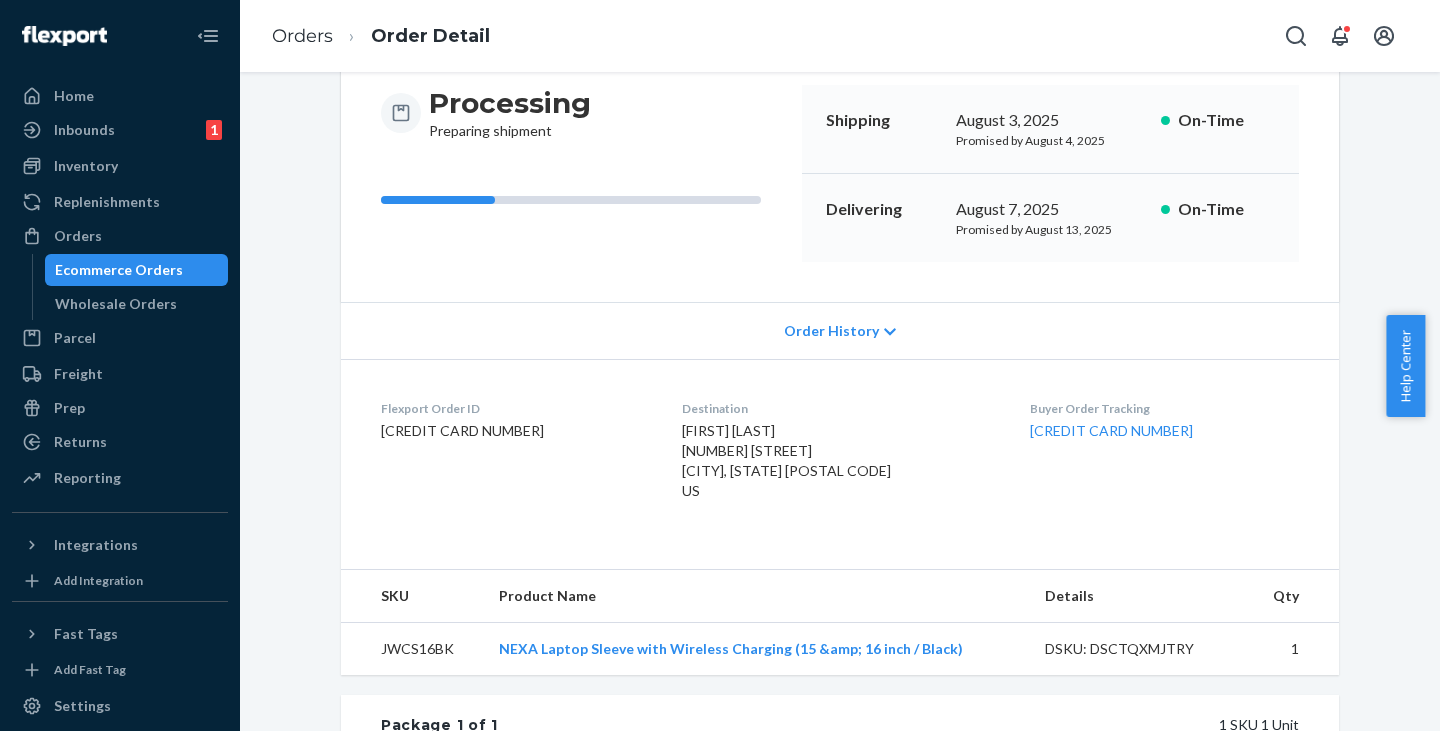 click on "[FIRST] [LAST]
[NUMBER] [STREET] Way
[CITY], [STATE] [POSTAL_CODE]
US" at bounding box center [786, 460] 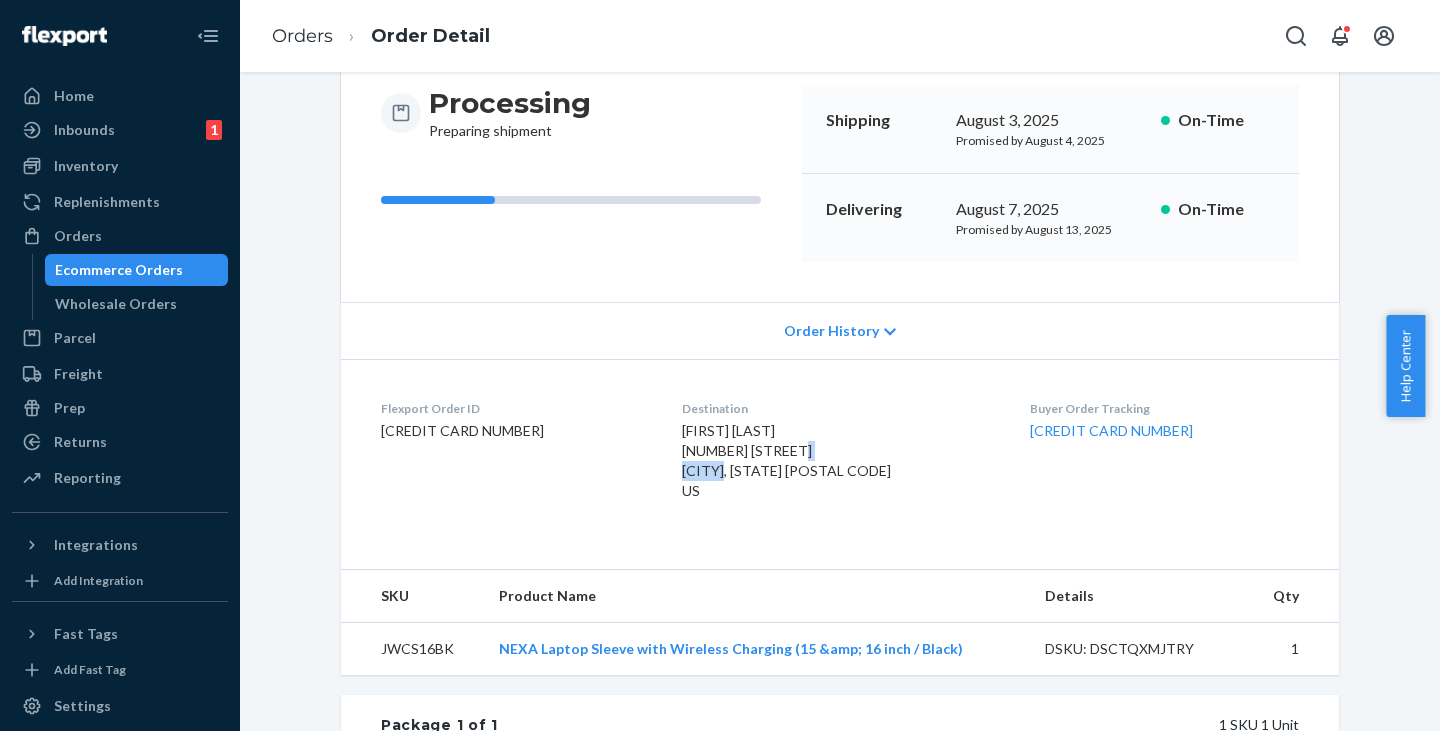 click on "[FIRST] [LAST]
[NUMBER] [STREET] Way
[CITY], [STATE] [POSTAL_CODE]
US" at bounding box center [786, 460] 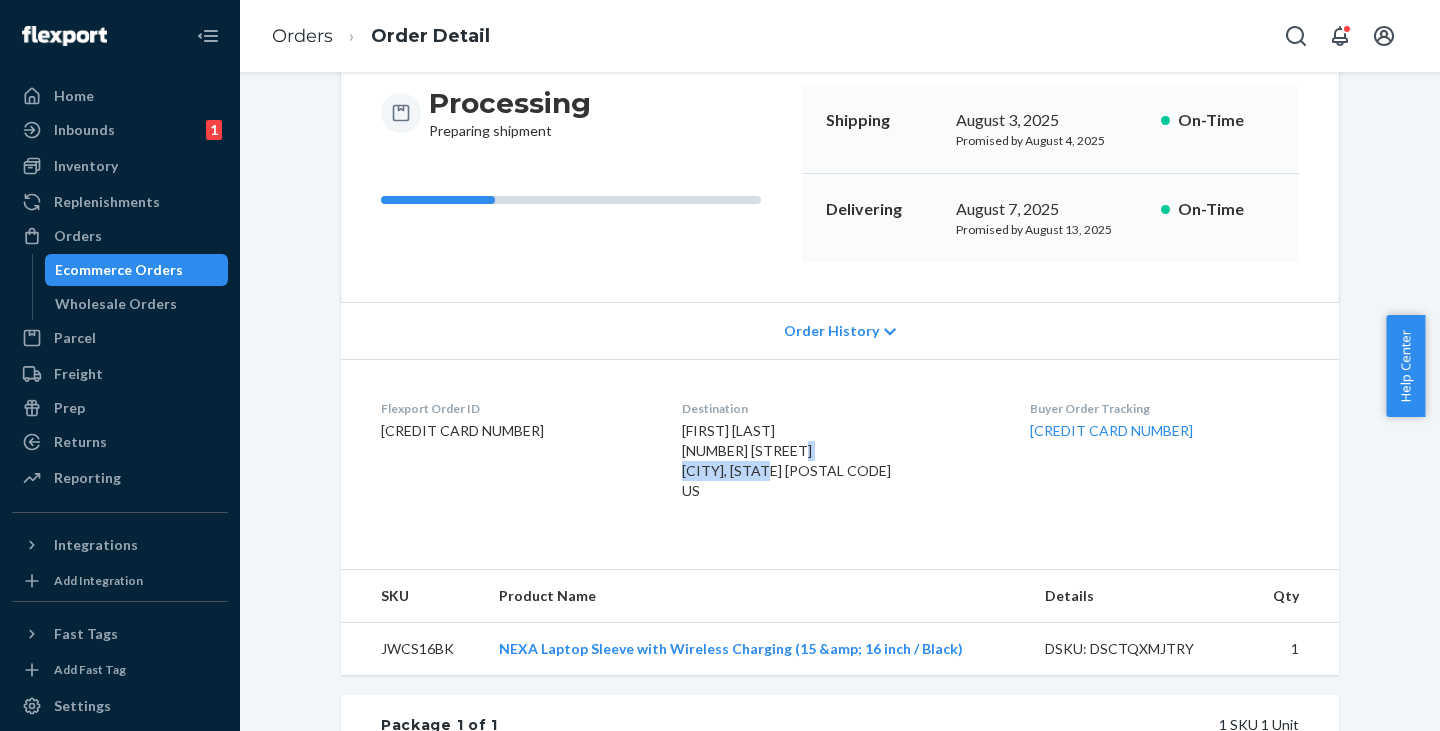 click on "[FIRST] [LAST]
[NUMBER] [STREET] Way
[CITY], [STATE] [POSTAL_CODE]
US" at bounding box center (786, 460) 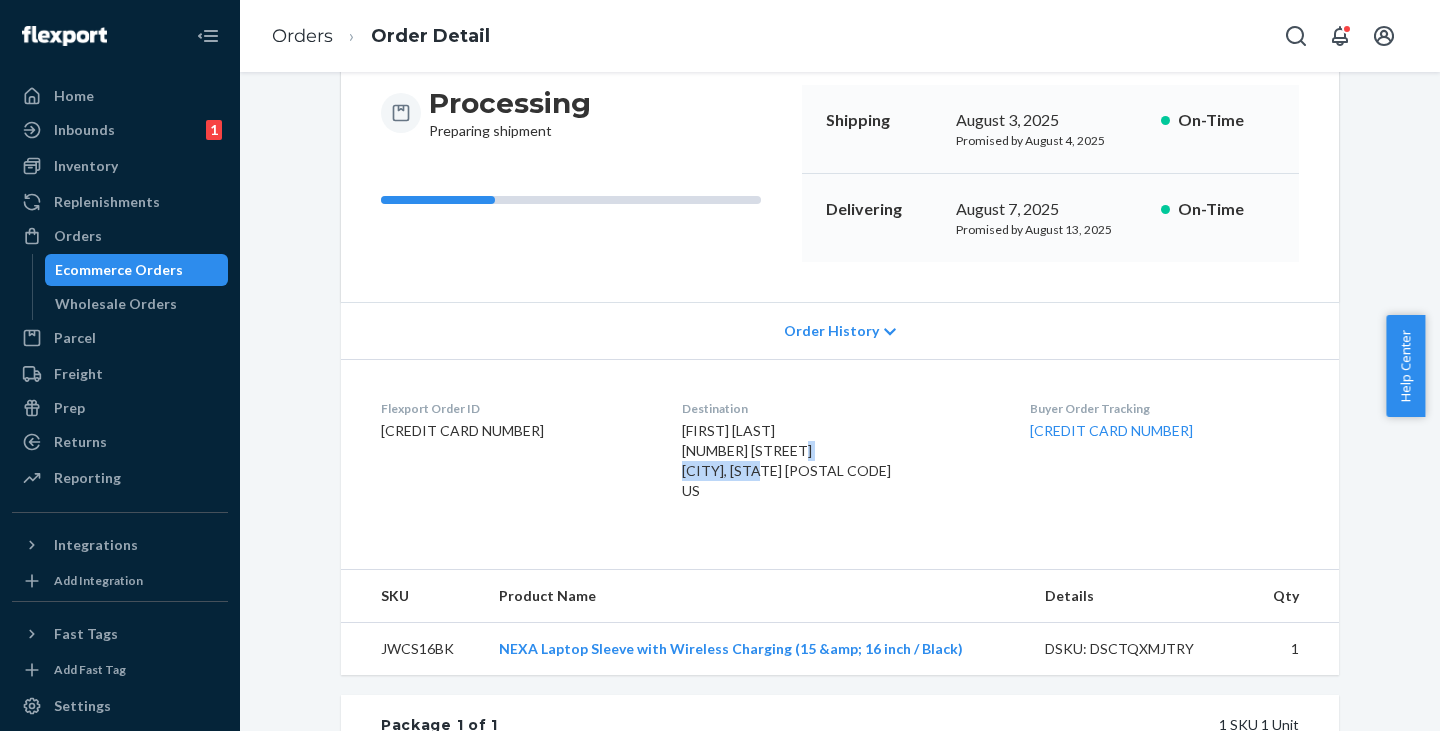 copy on "Trabuco Canyon" 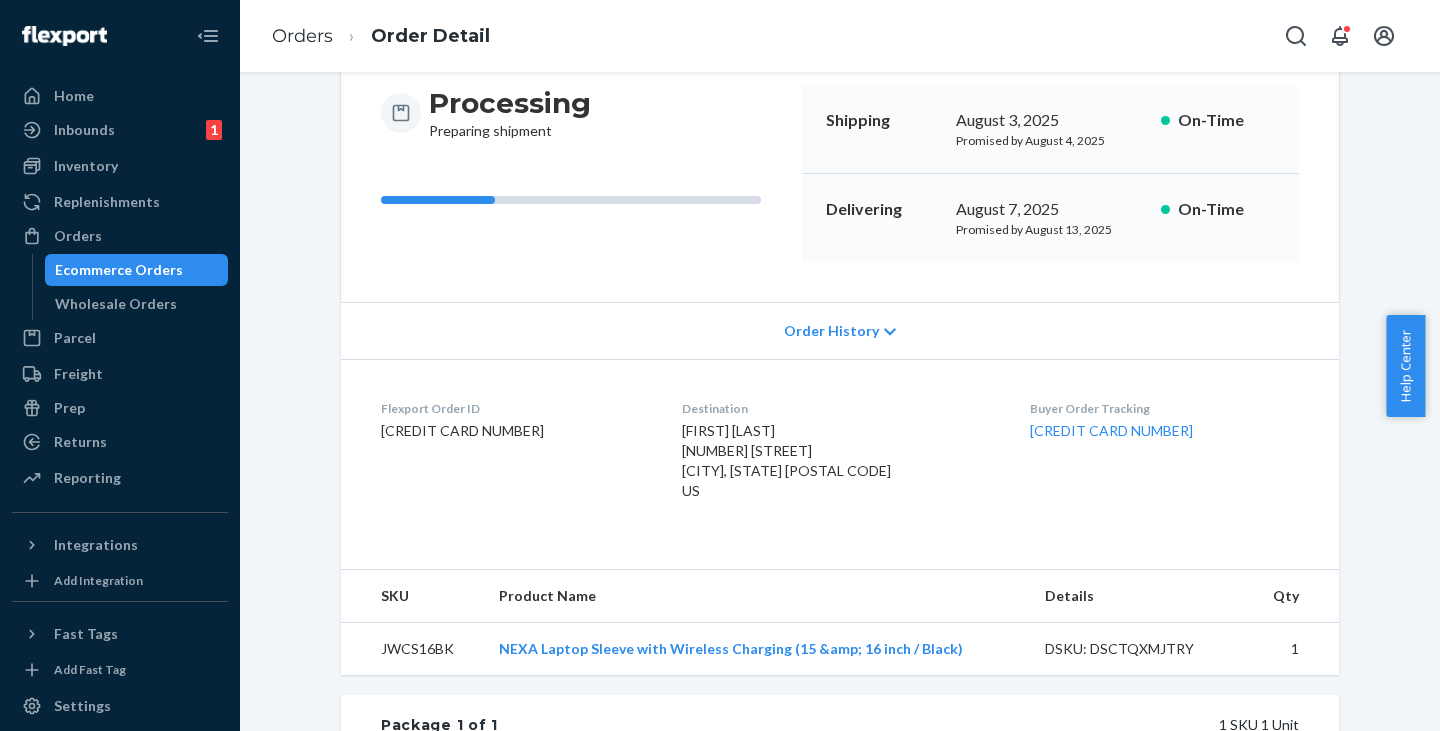 click on "[FIRST] [LAST]
[NUMBER] [STREET] Way
[CITY], [STATE] [POSTAL_CODE]
US" at bounding box center [786, 460] 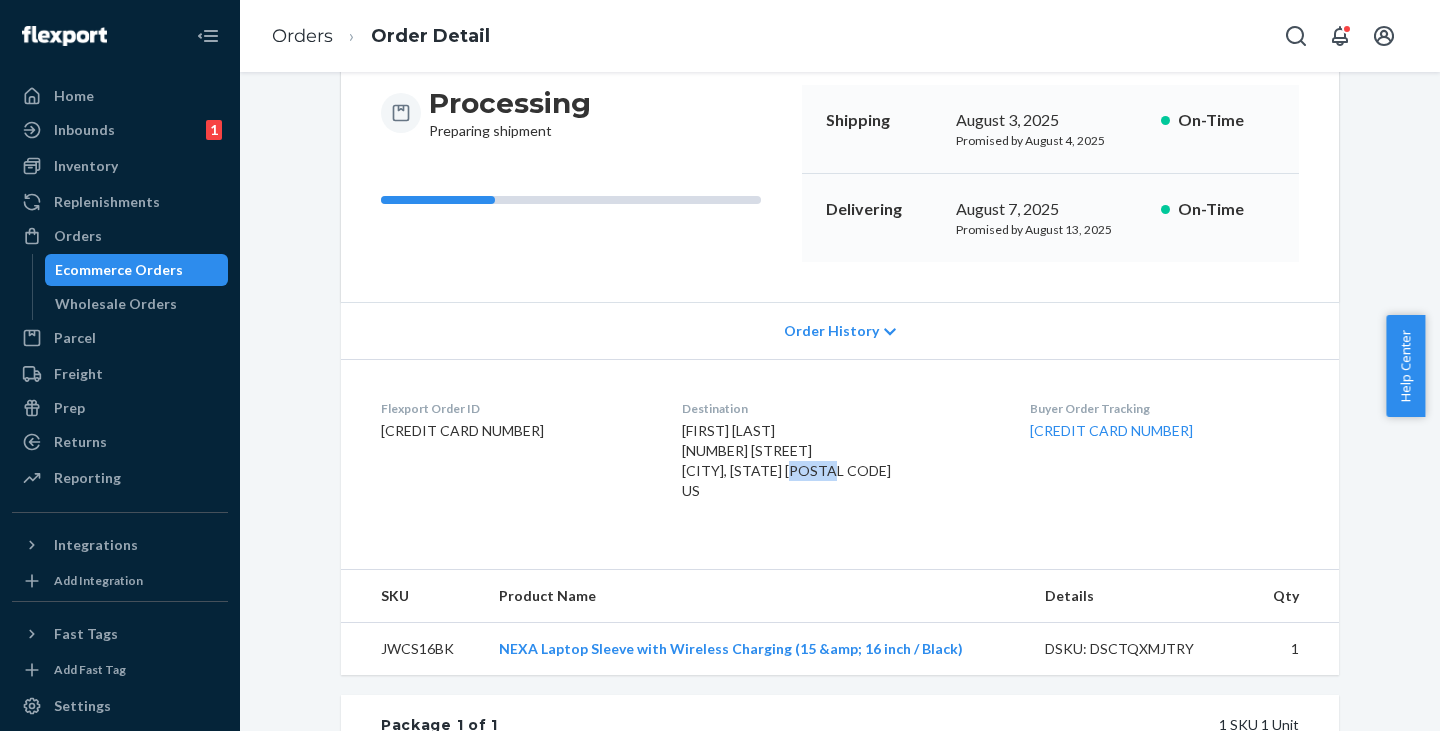click on "[FIRST] [LAST]
[NUMBER] [STREET] Way
[CITY], [STATE] [POSTAL_CODE]
US" at bounding box center [786, 460] 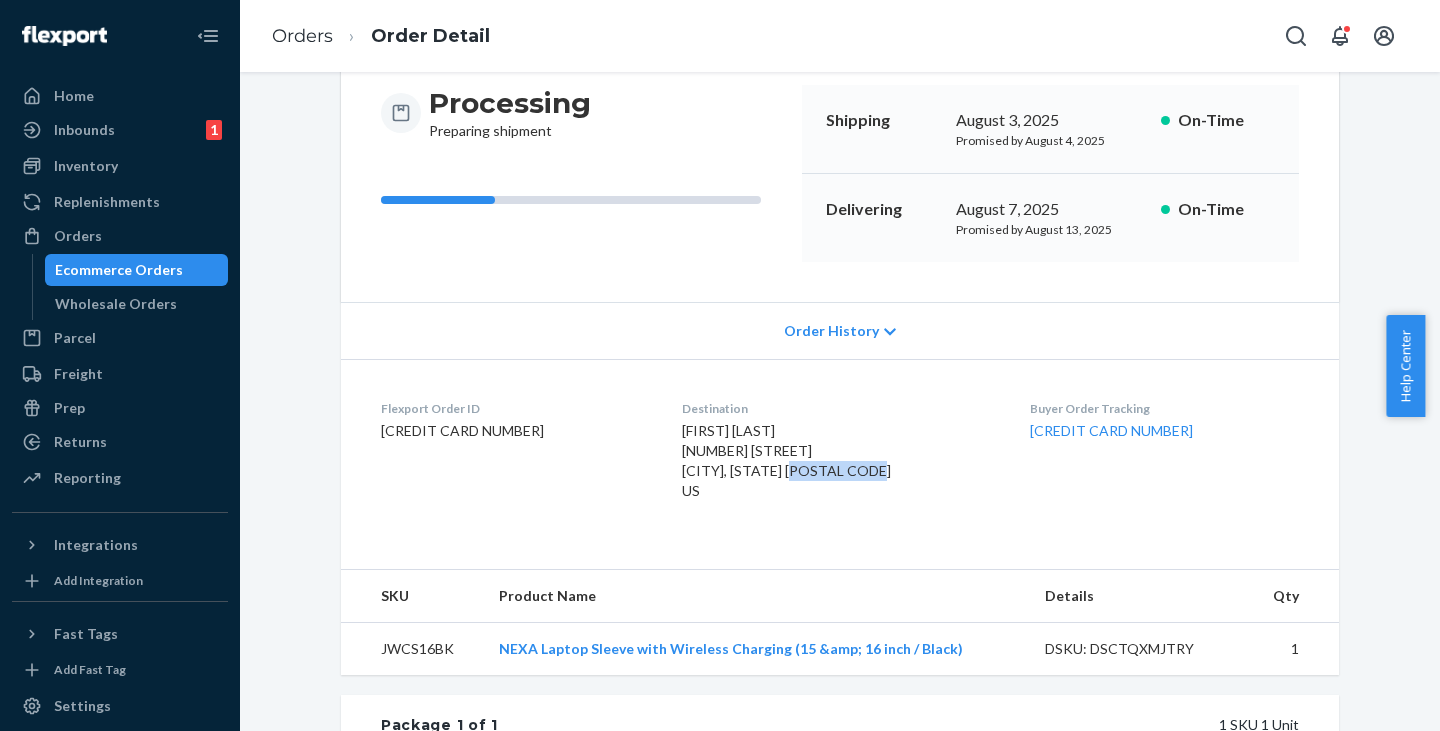 click on "[FIRST] [LAST]
[NUMBER] [STREET] Way
[CITY], [STATE] [POSTAL_CODE]
US" at bounding box center [786, 460] 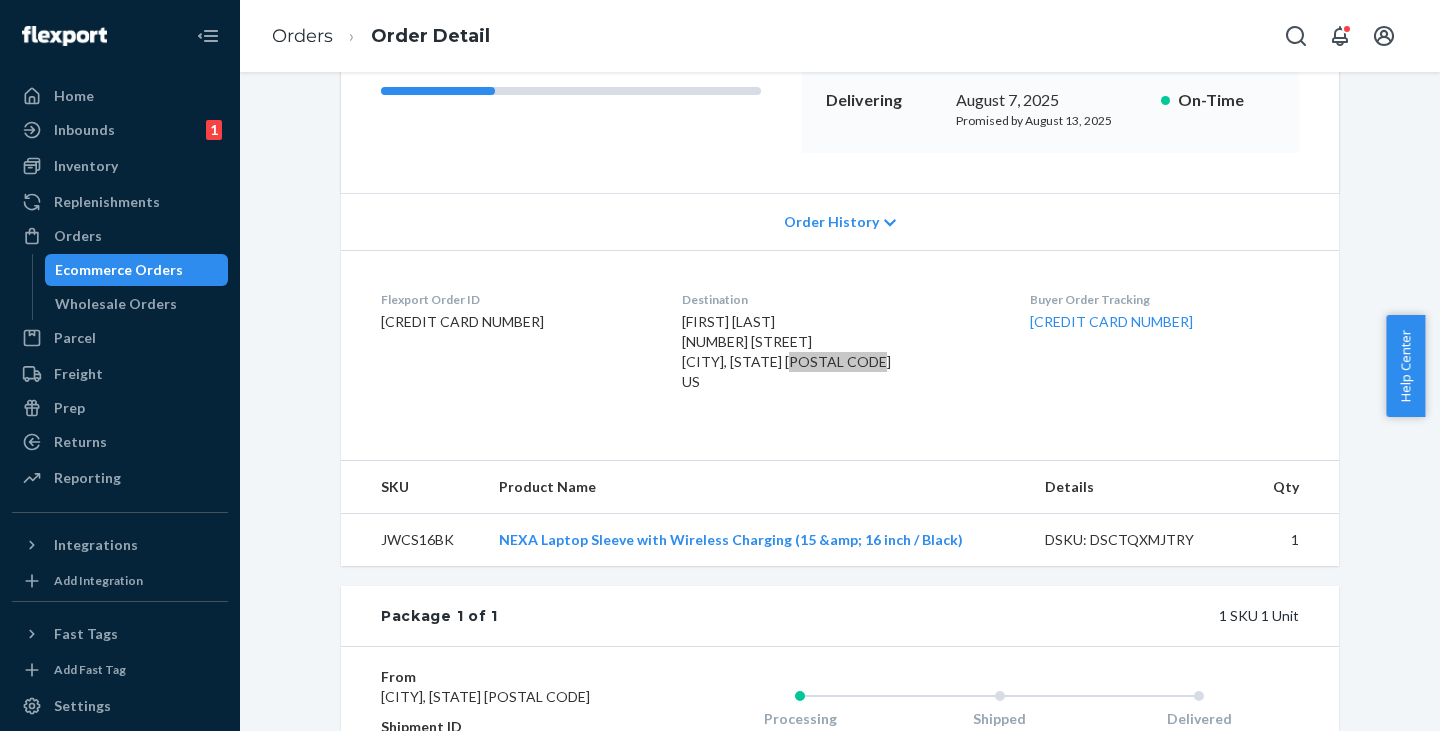 scroll, scrollTop: 400, scrollLeft: 0, axis: vertical 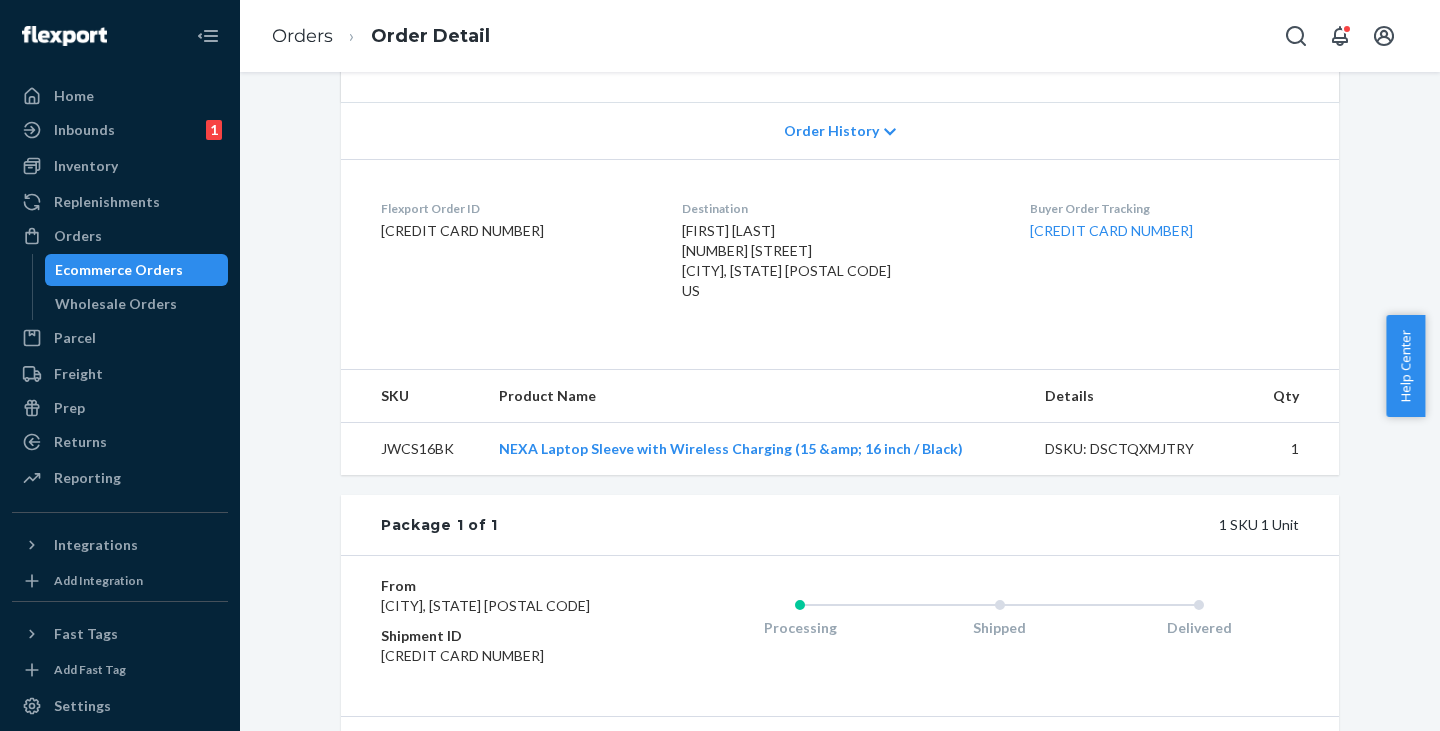 click on "JWCS16BK" at bounding box center [412, 449] 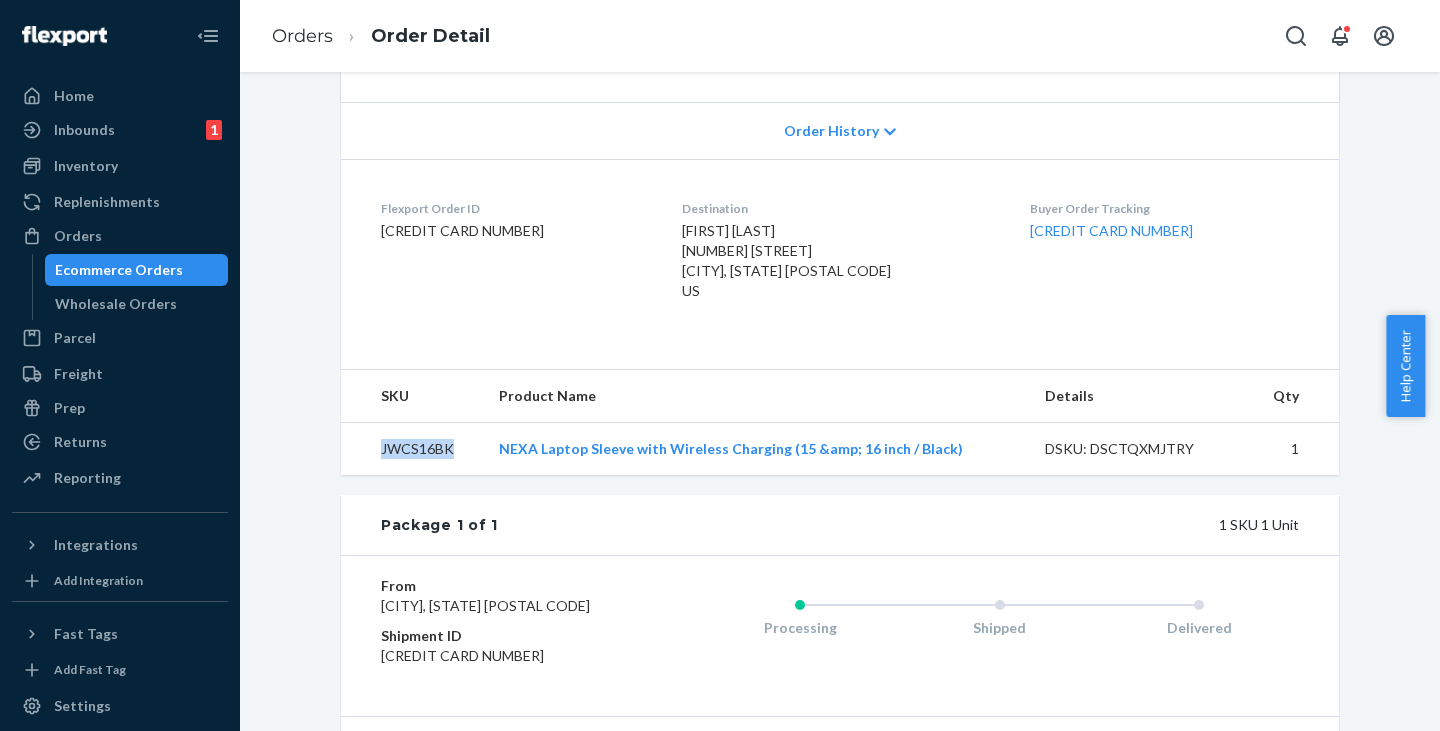 click on "JWCS16BK" at bounding box center [412, 449] 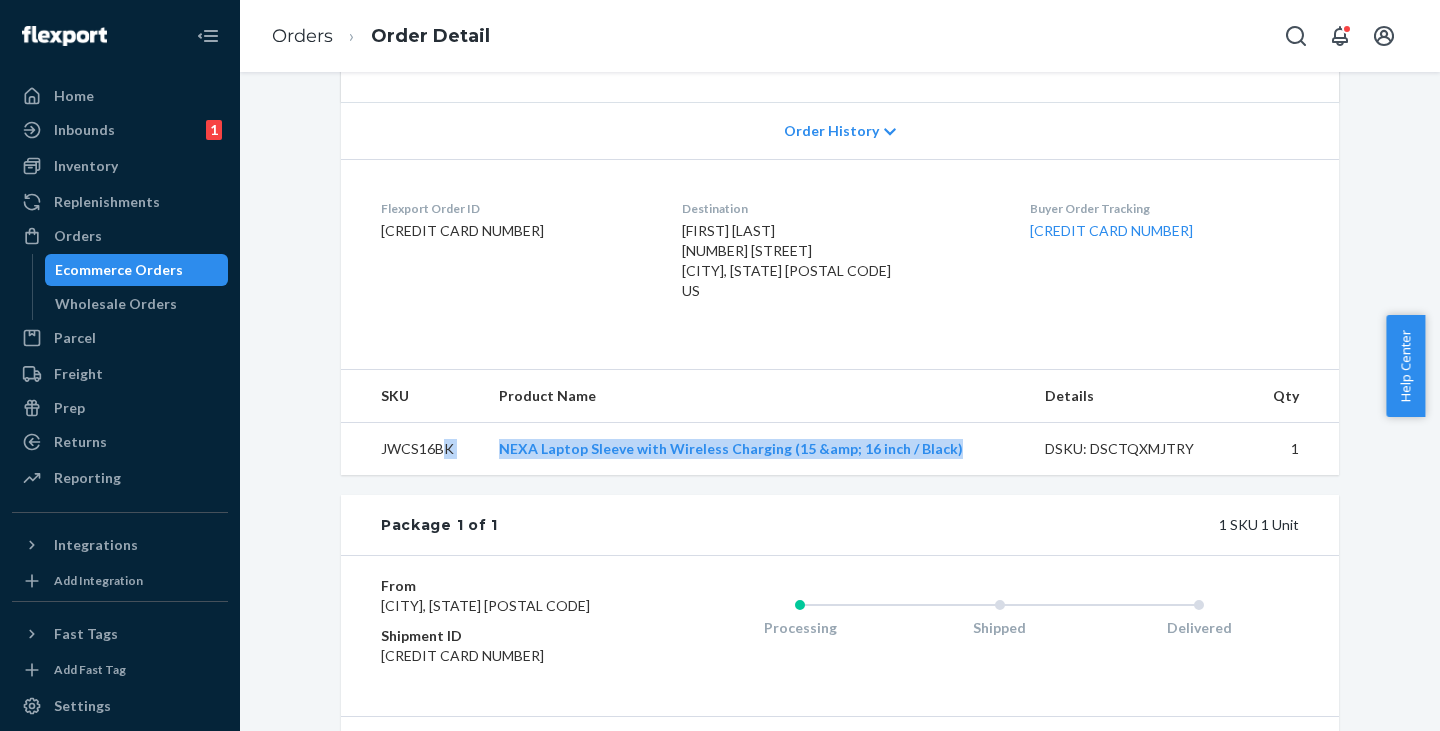 drag, startPoint x: 973, startPoint y: 450, endPoint x: 434, endPoint y: 443, distance: 539.0455 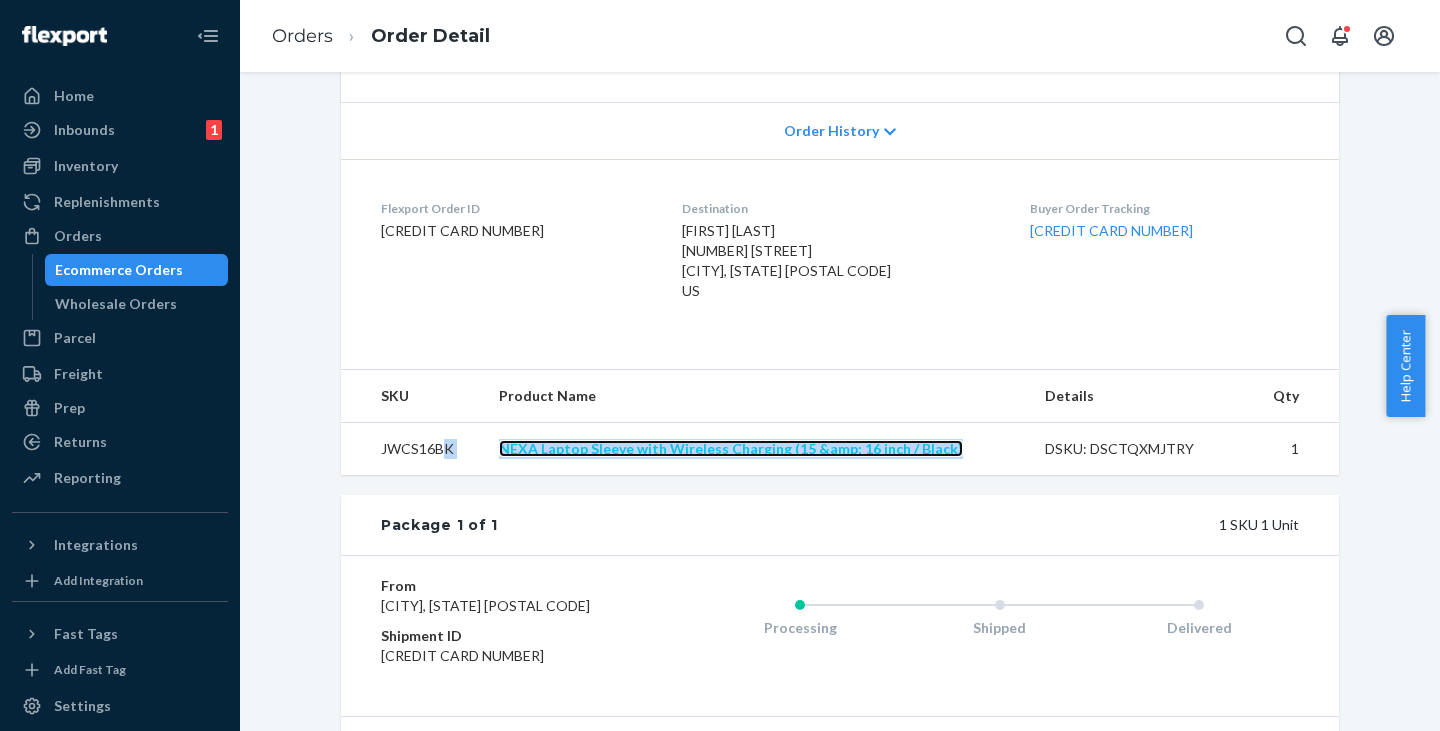 click on "NEXA Laptop Sleeve with Wireless Charging (15 &amp; 16 inch / Black)" at bounding box center [731, 448] 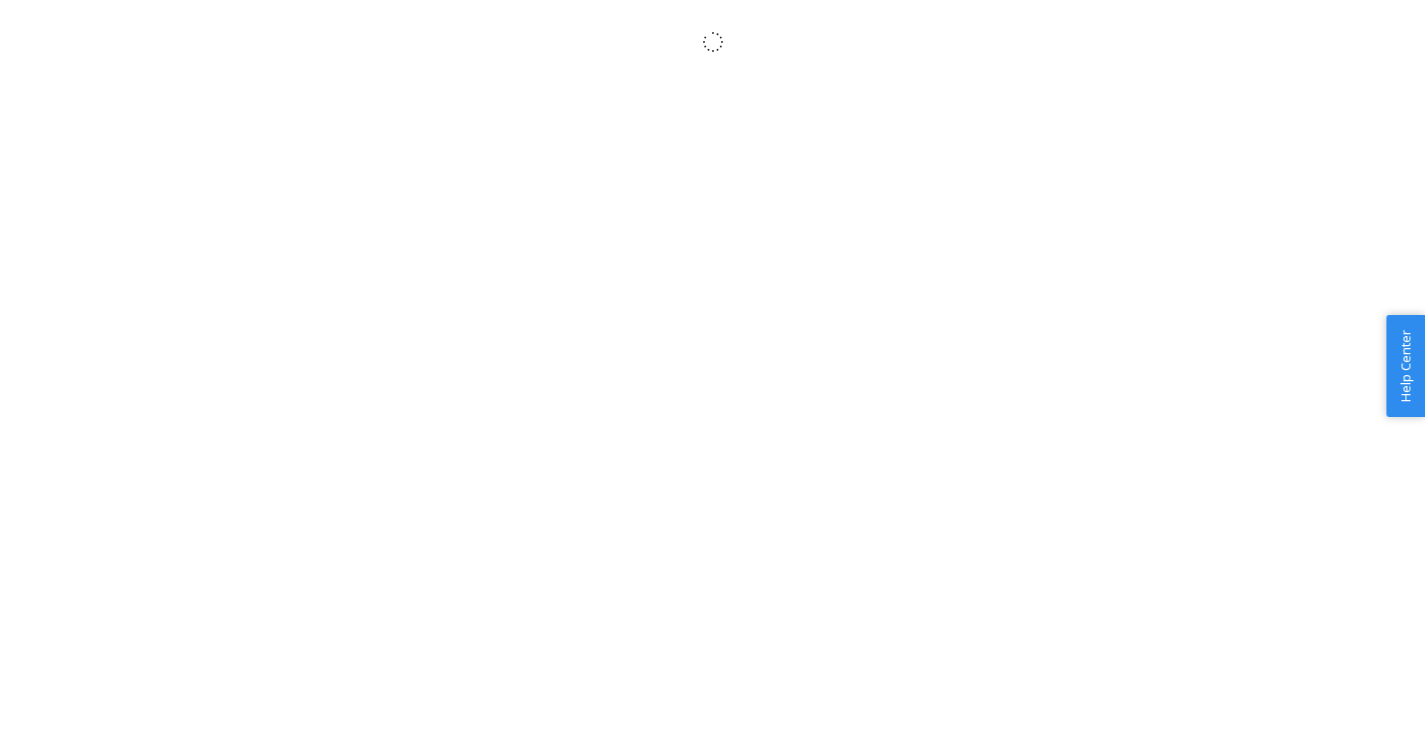 scroll, scrollTop: 0, scrollLeft: 0, axis: both 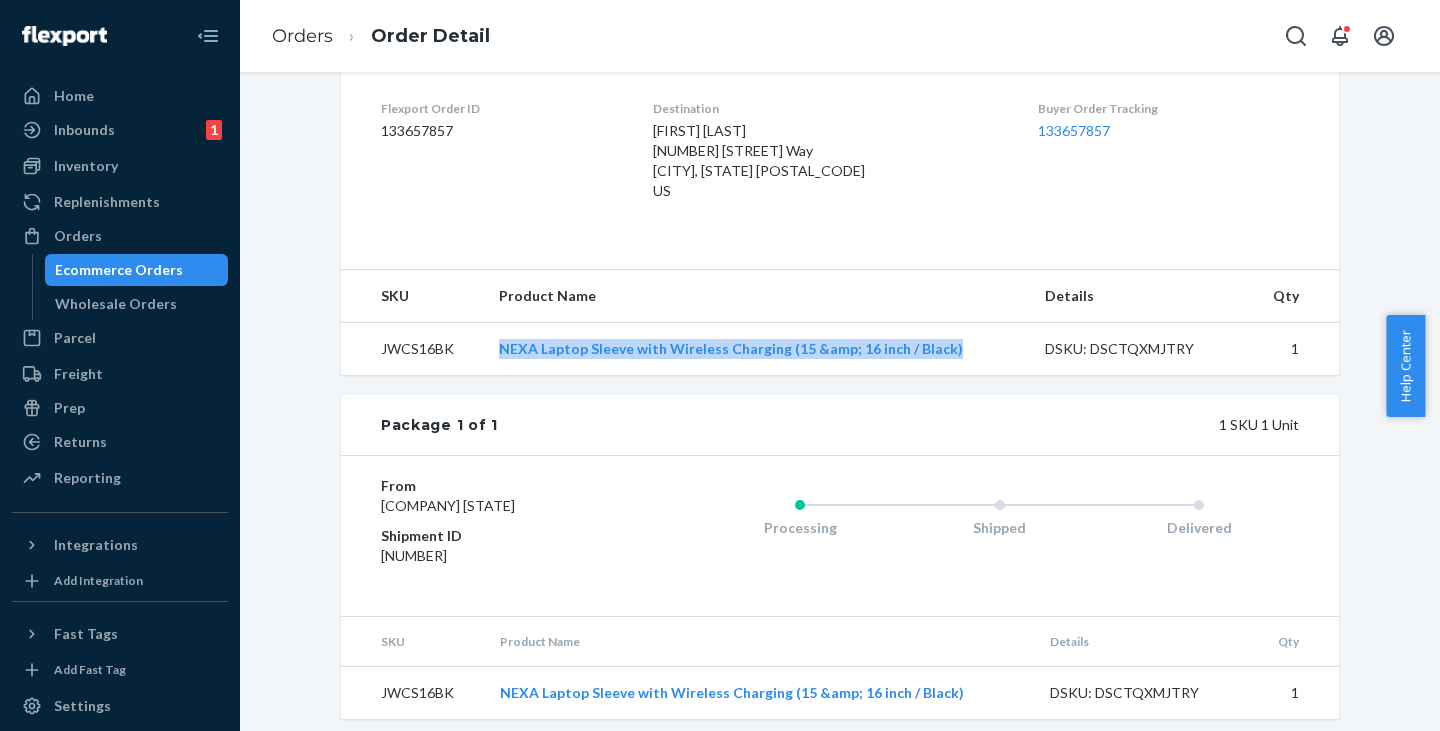 drag, startPoint x: 875, startPoint y: 354, endPoint x: 492, endPoint y: 349, distance: 383.03262 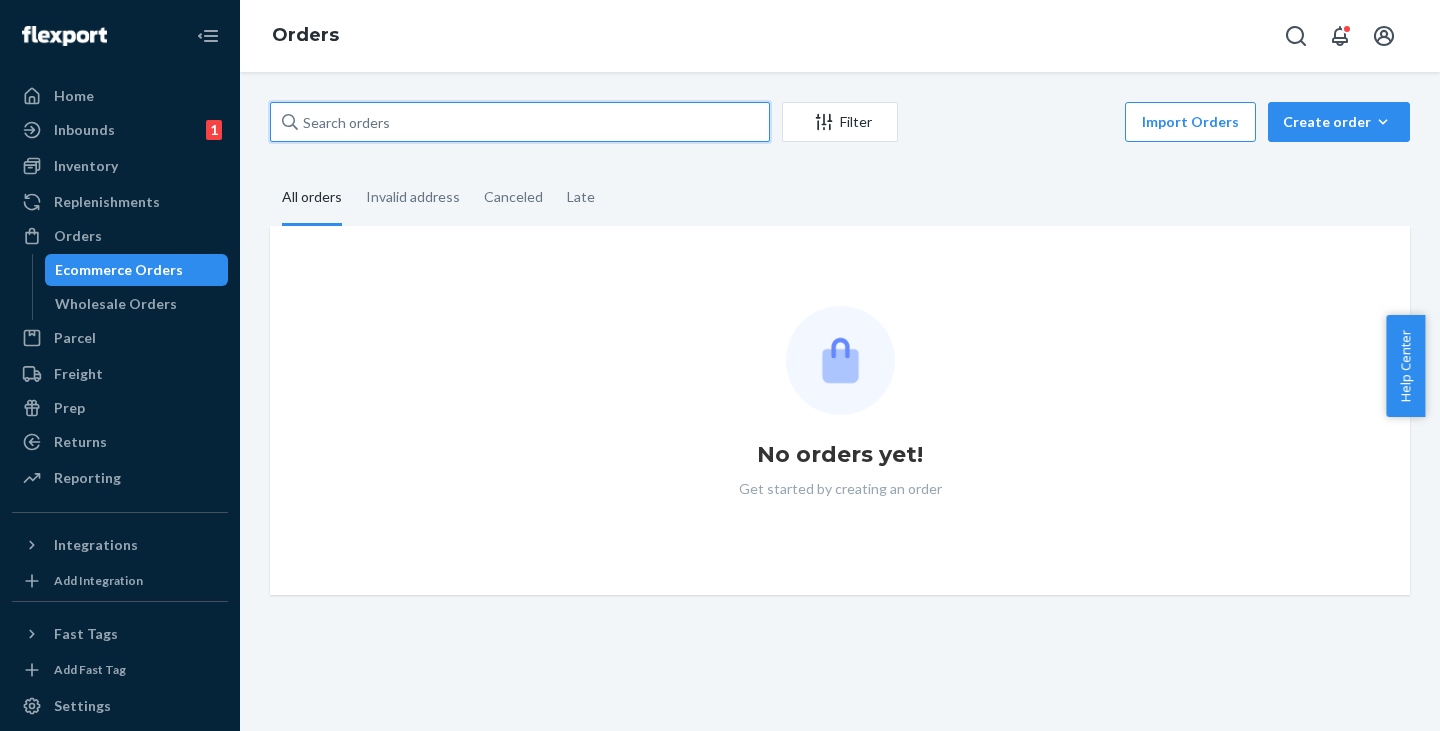 click at bounding box center [520, 122] 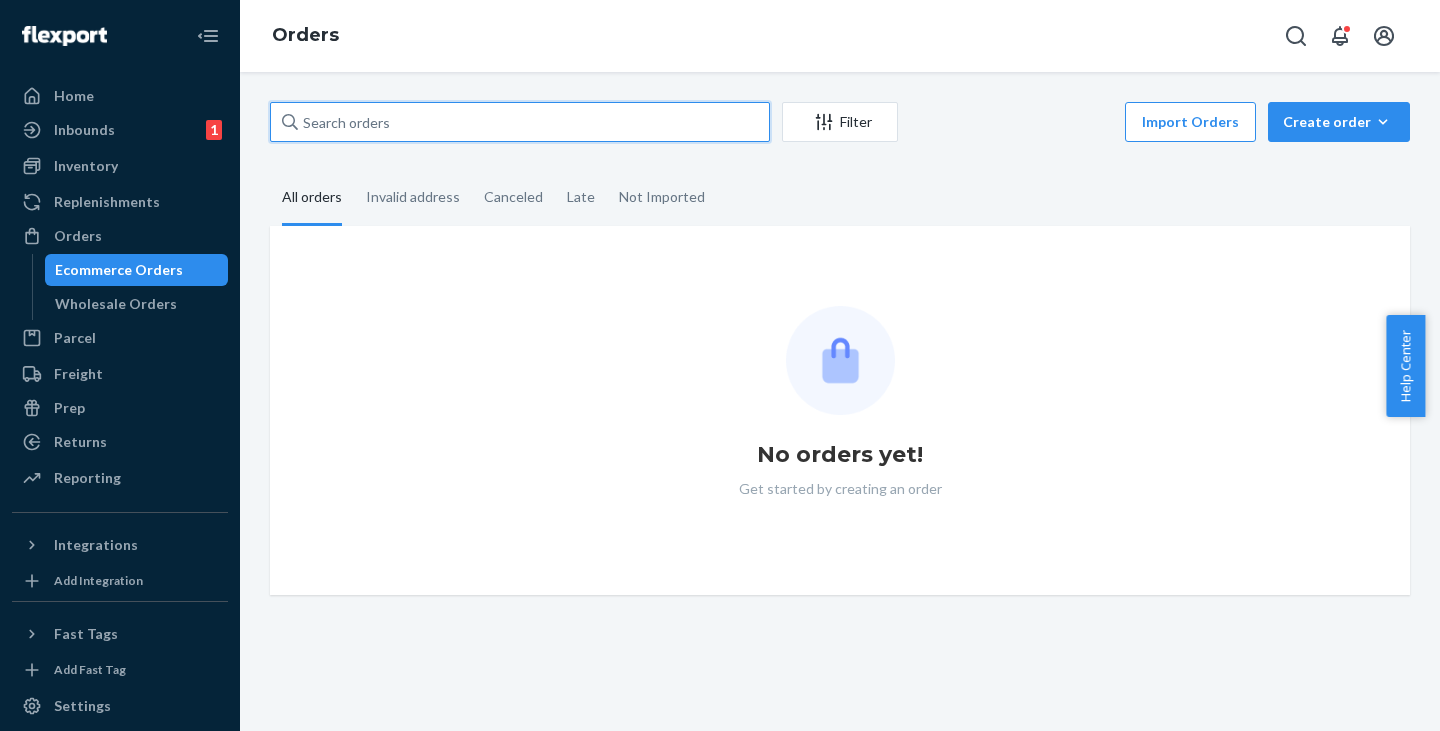 paste on "[LAST], [FIRST] [INITIAL]" 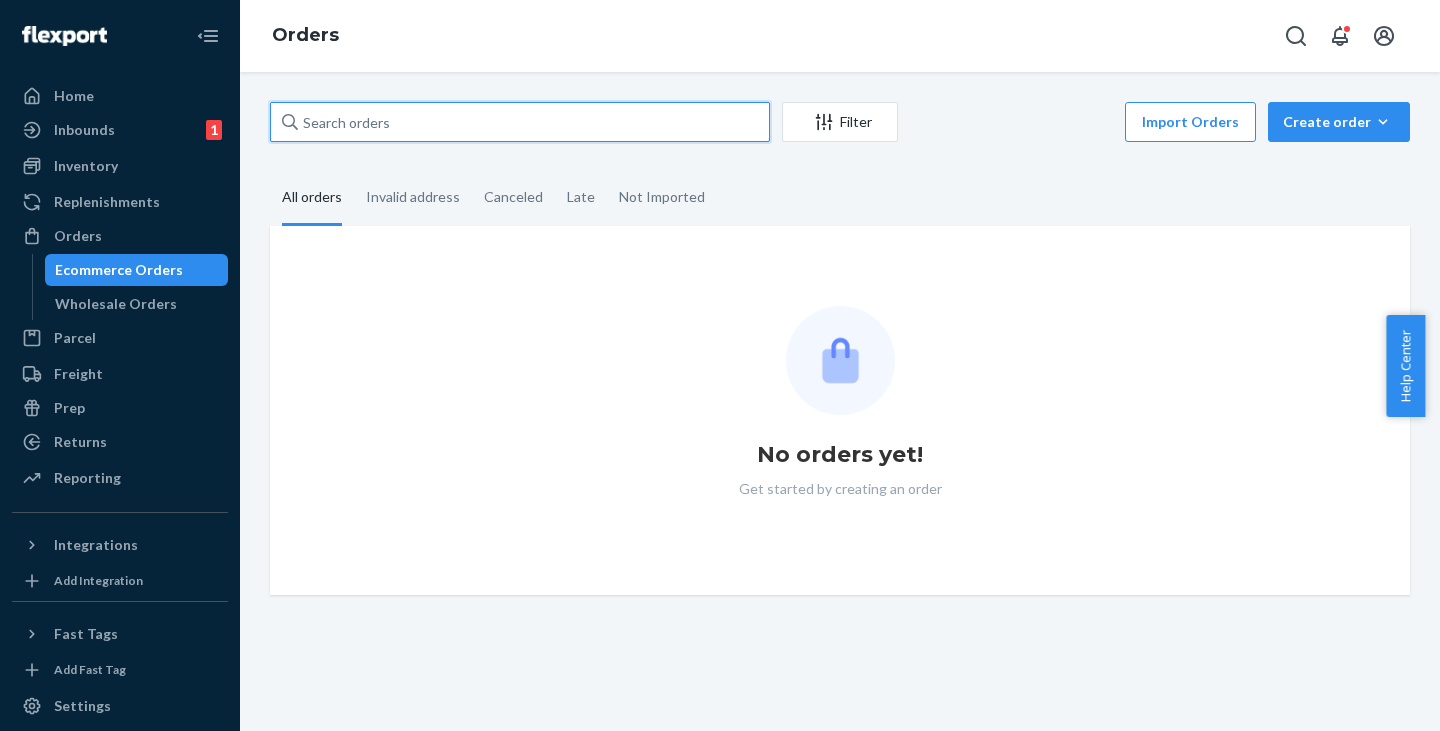 type on "[LAST], [FIRST] [INITIAL]" 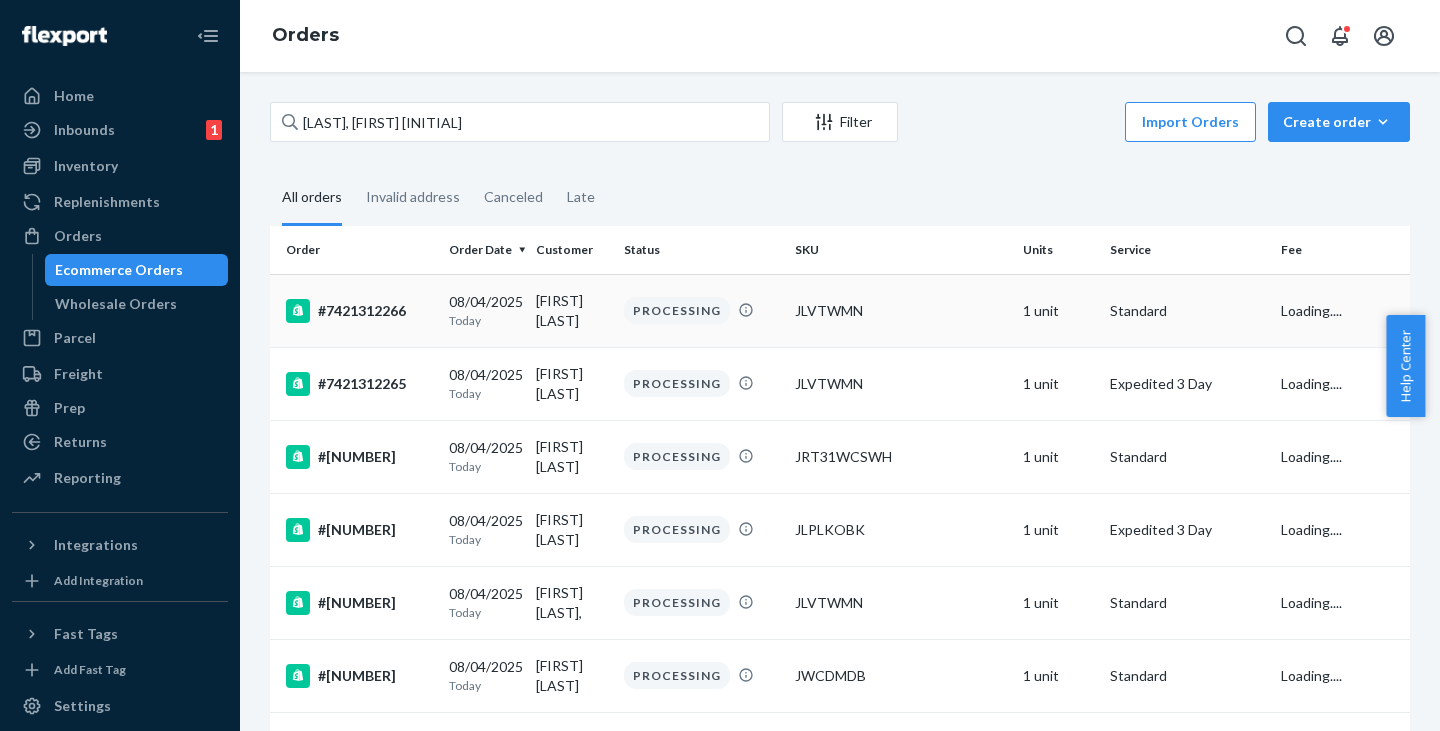 click on "[FIRST] [LAST]" at bounding box center (571, 310) 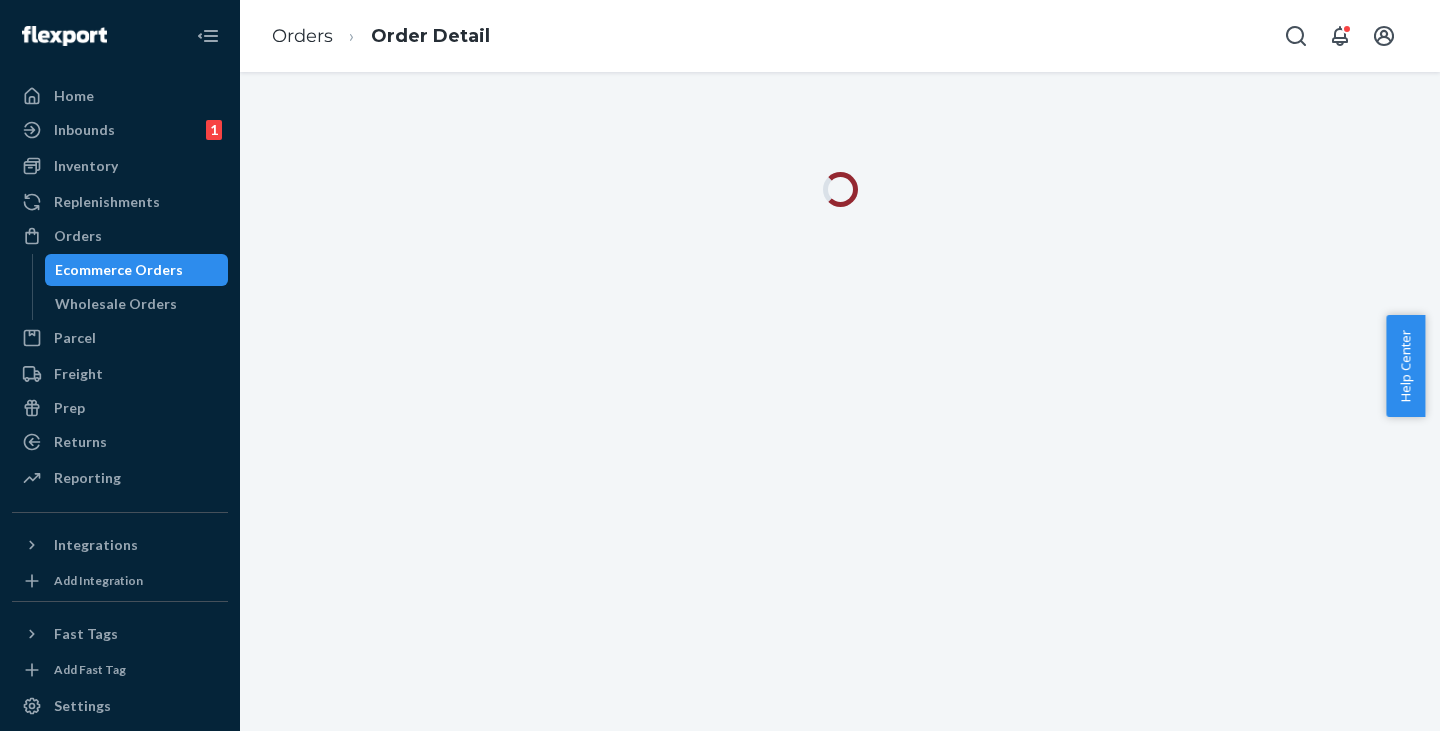 click on "Ecommerce Orders" at bounding box center [119, 270] 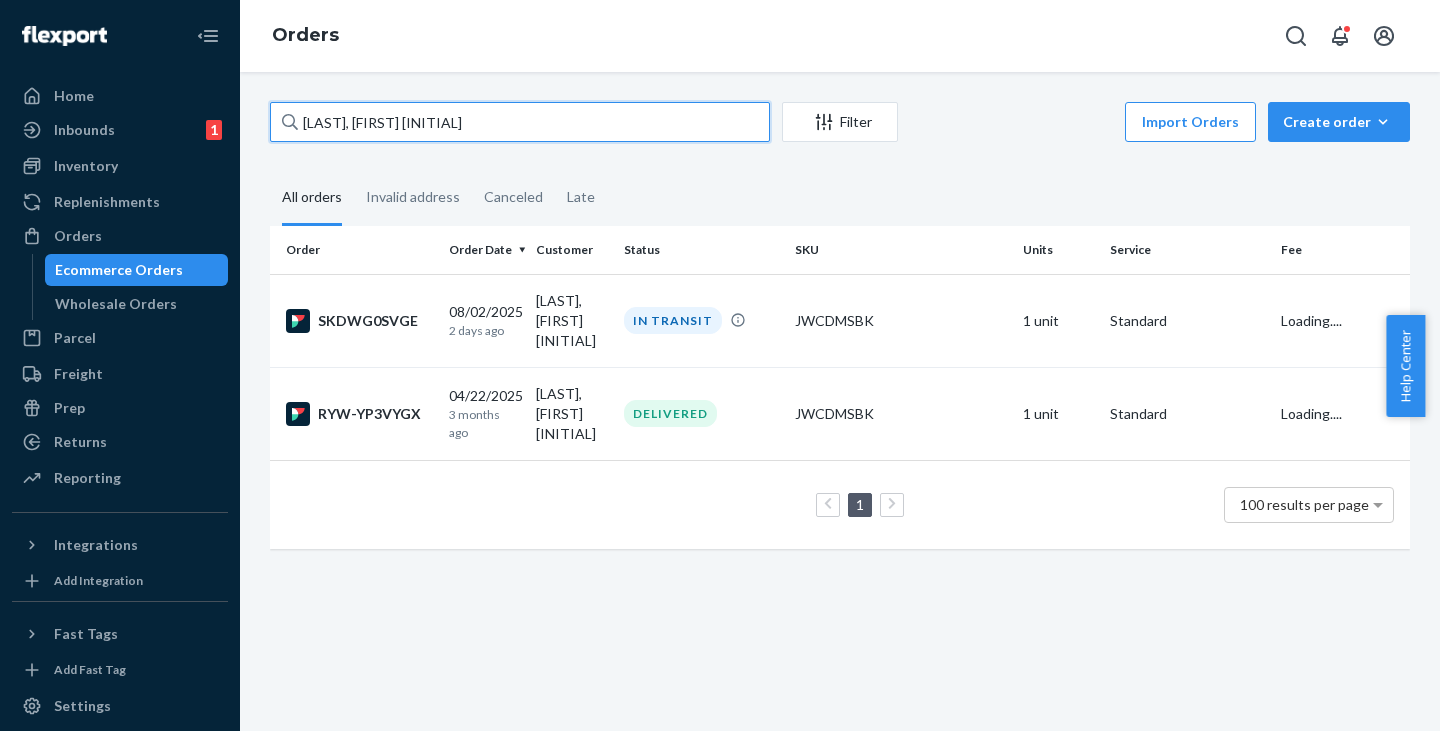 click on "[LAST], [FIRST] [INITIAL]" at bounding box center [520, 122] 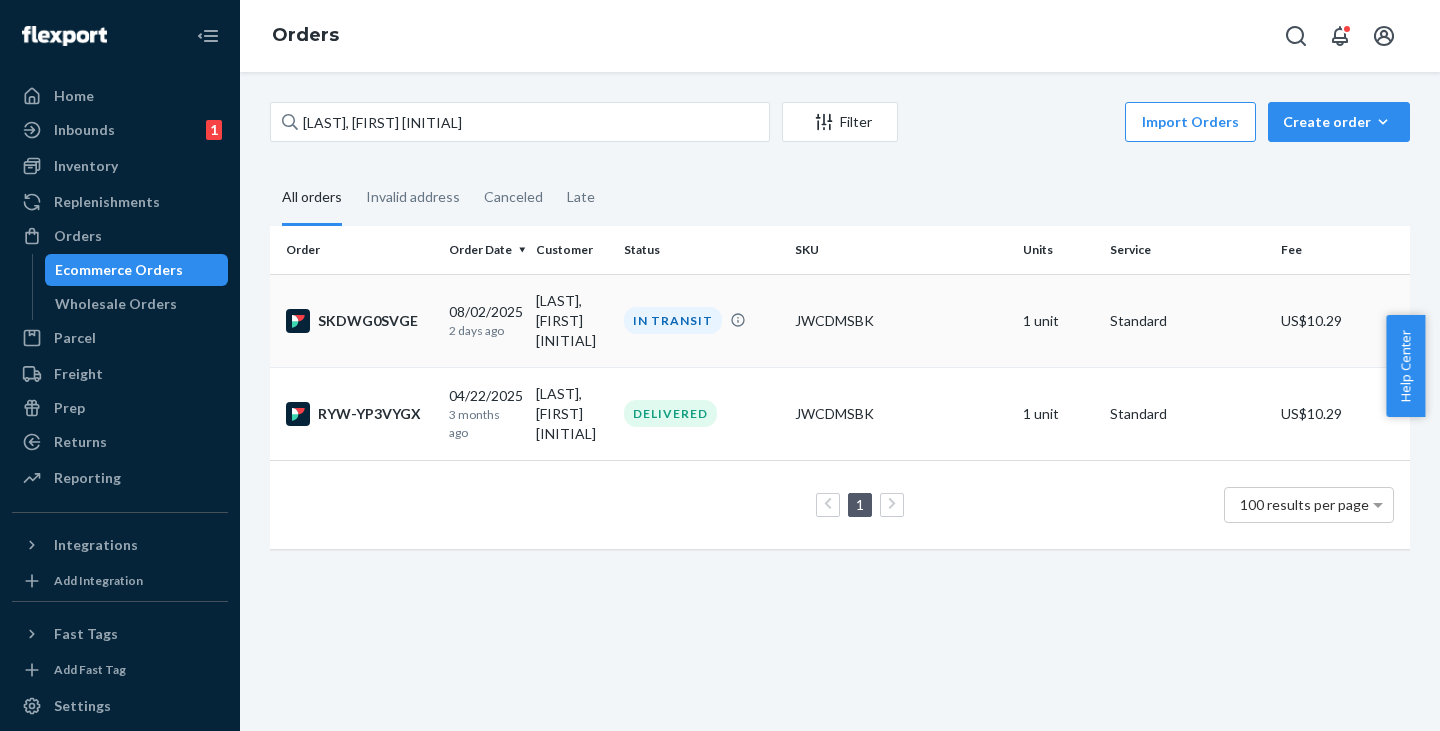 click on "[LAST], [FIRST] [INITIAL]" at bounding box center (571, 320) 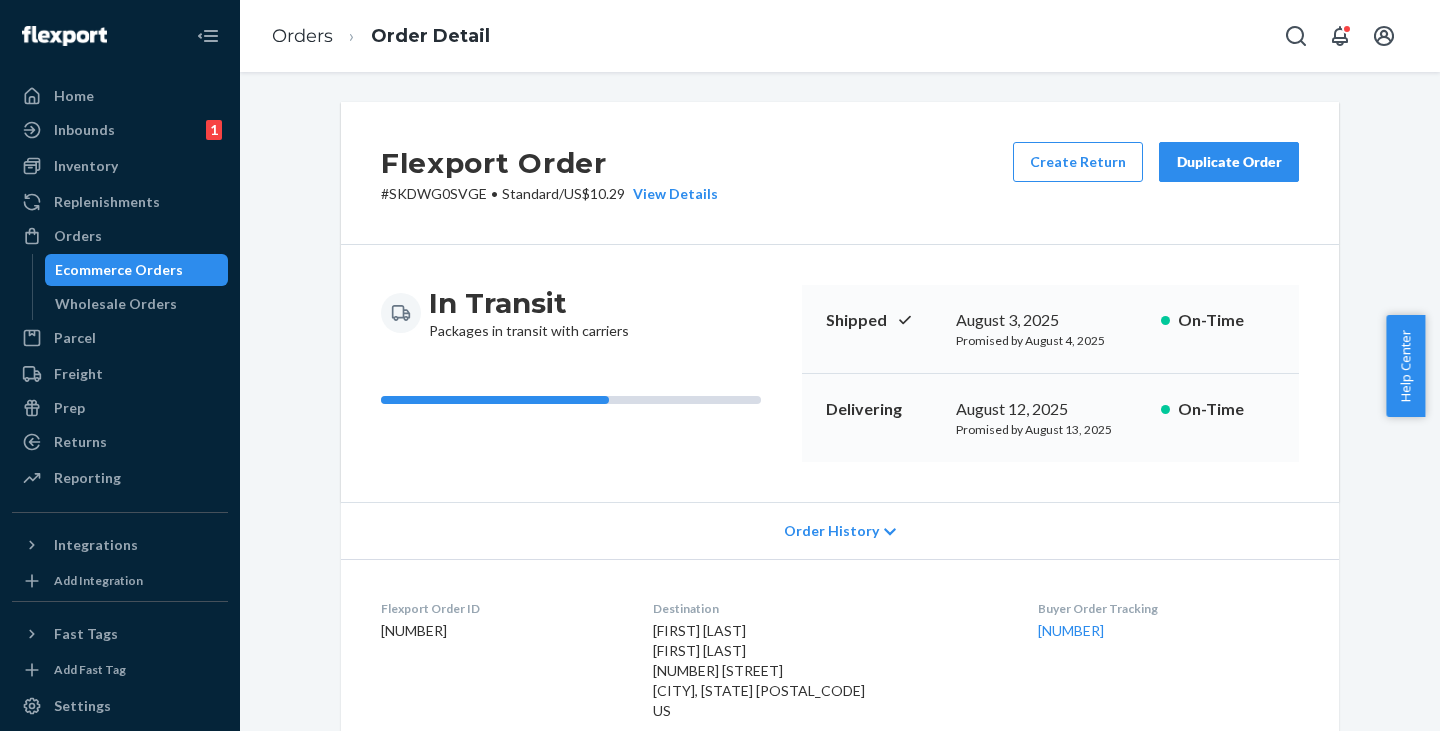click on "# [ALPHANUMERIC] • Standard  /  US$[PRICE] View Details" at bounding box center (549, 194) 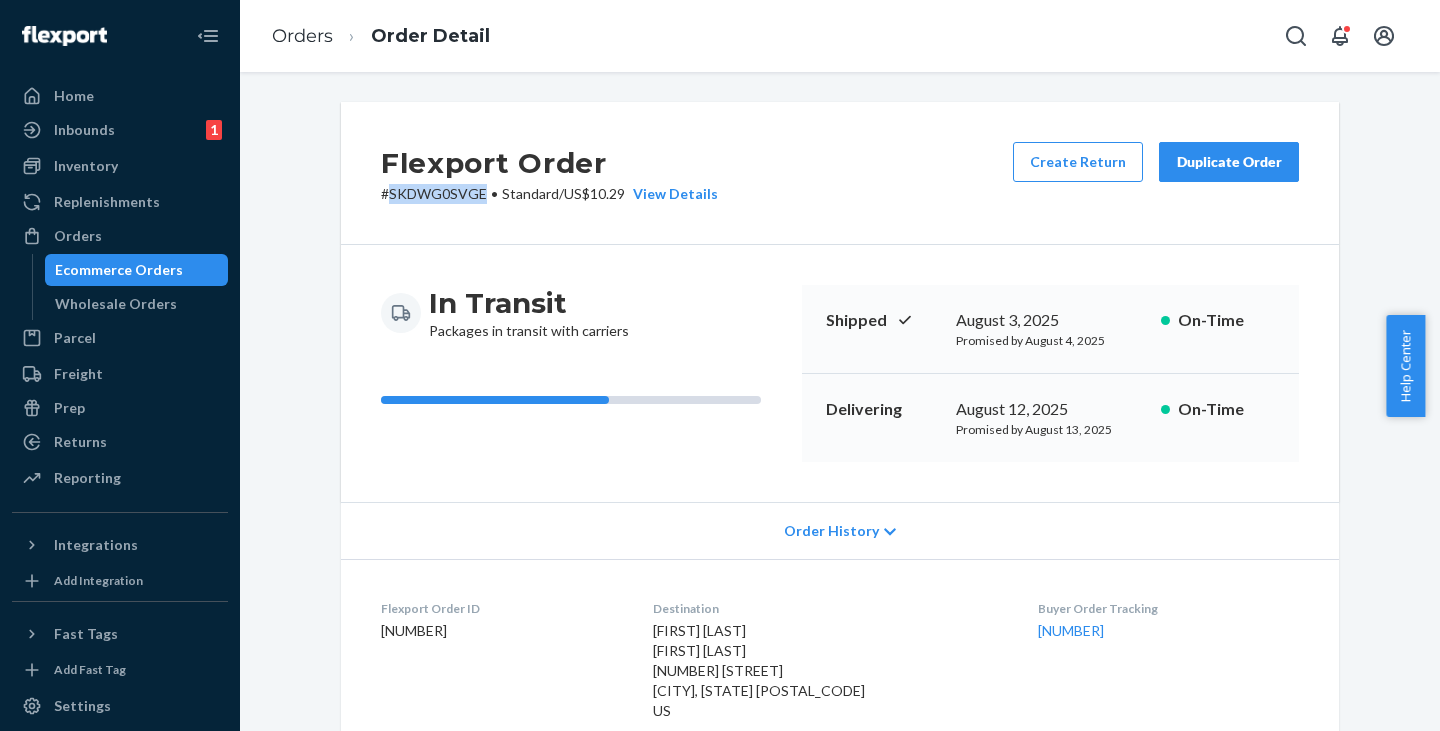click on "# [ALPHANUMERIC] • Standard  /  US$[PRICE] View Details" at bounding box center [549, 194] 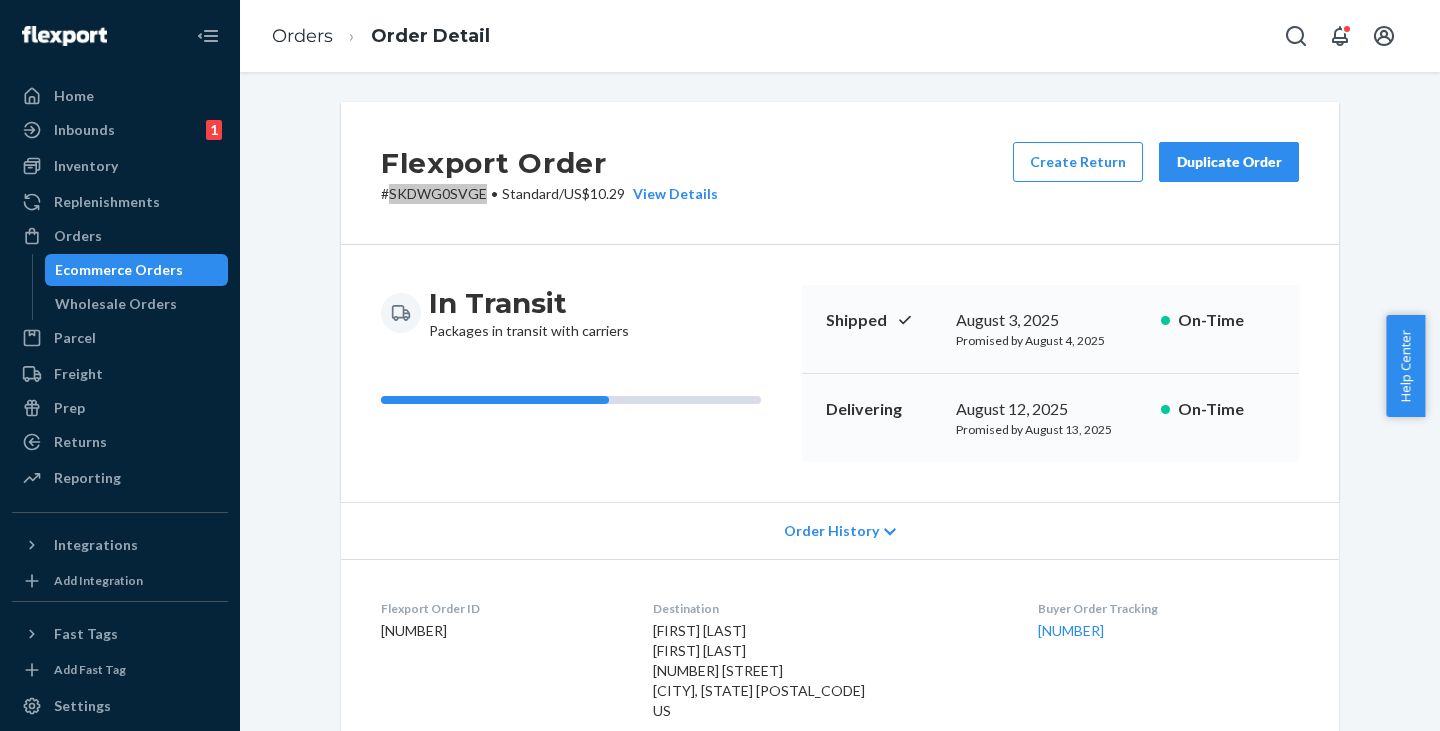 scroll, scrollTop: 200, scrollLeft: 0, axis: vertical 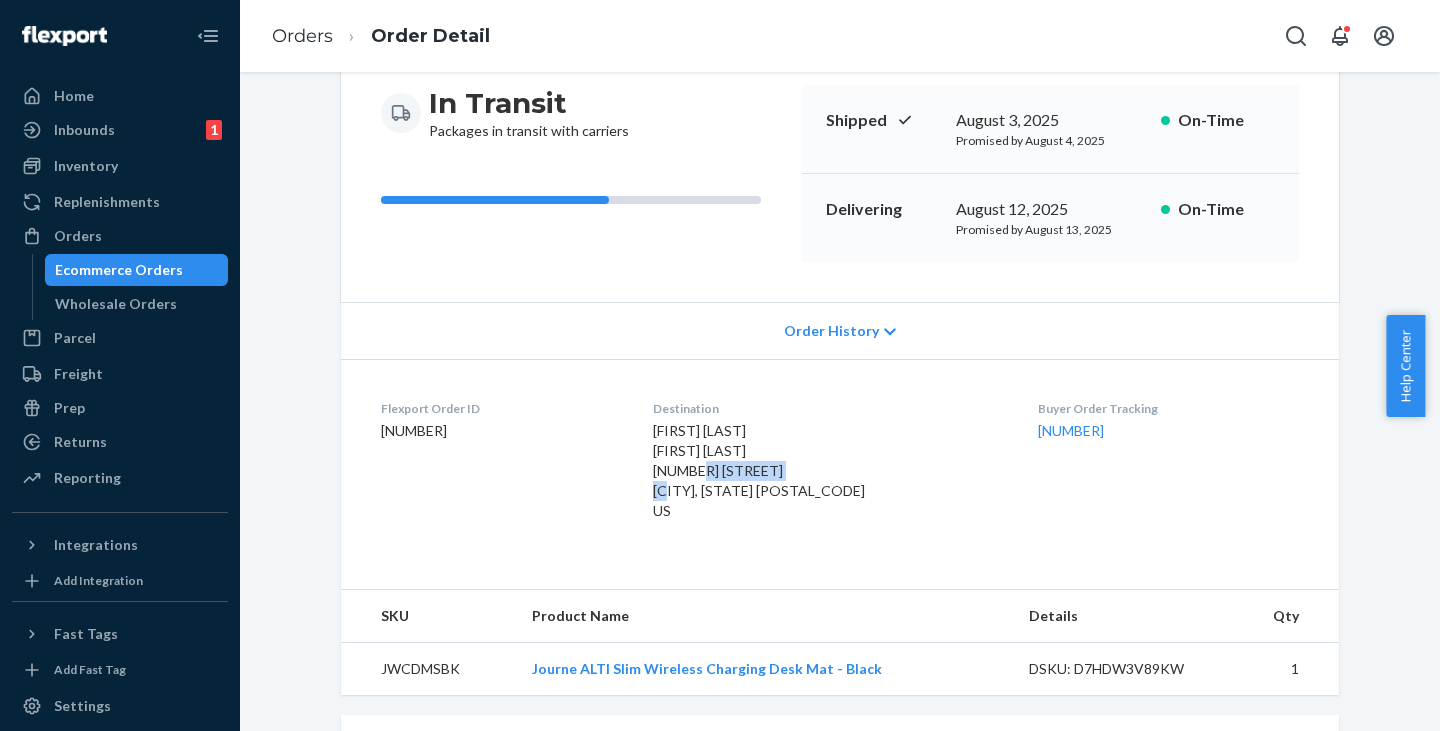 drag, startPoint x: 658, startPoint y: 466, endPoint x: 761, endPoint y: 474, distance: 103.31021 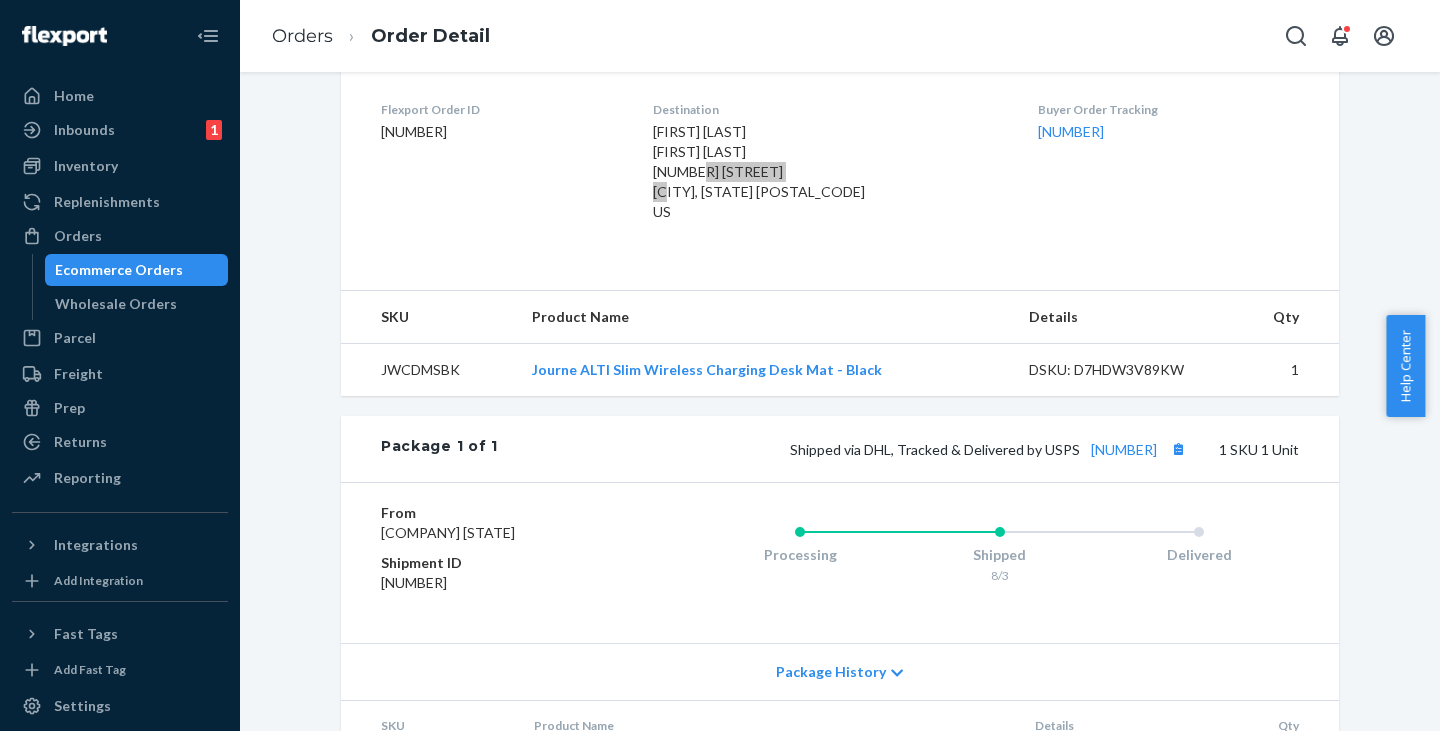 scroll, scrollTop: 500, scrollLeft: 0, axis: vertical 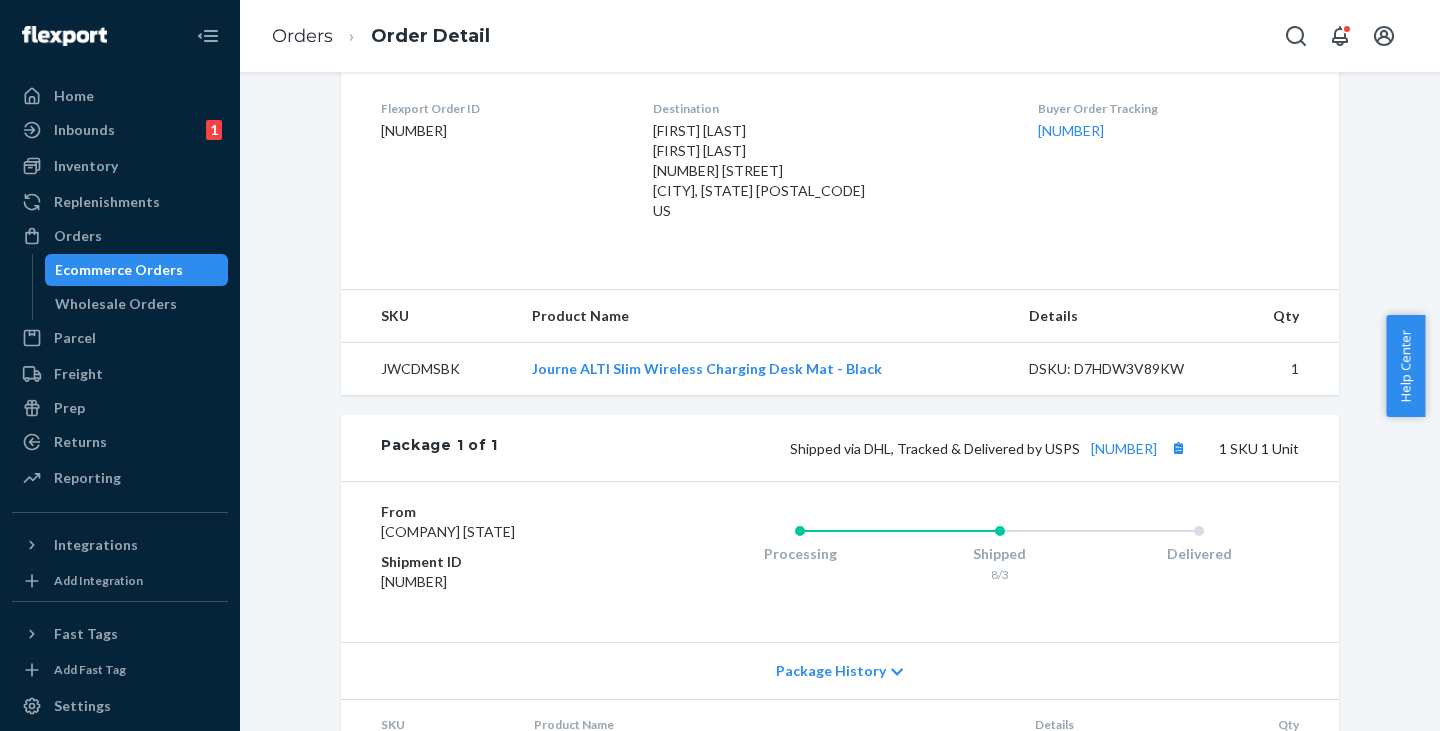 click on "[FIRST] [LAST]
[FIRST] [LAST]
[NUMBER] [STREET]
[CITY], [STATE] [POSTAL_CODE]
US" at bounding box center (759, 170) 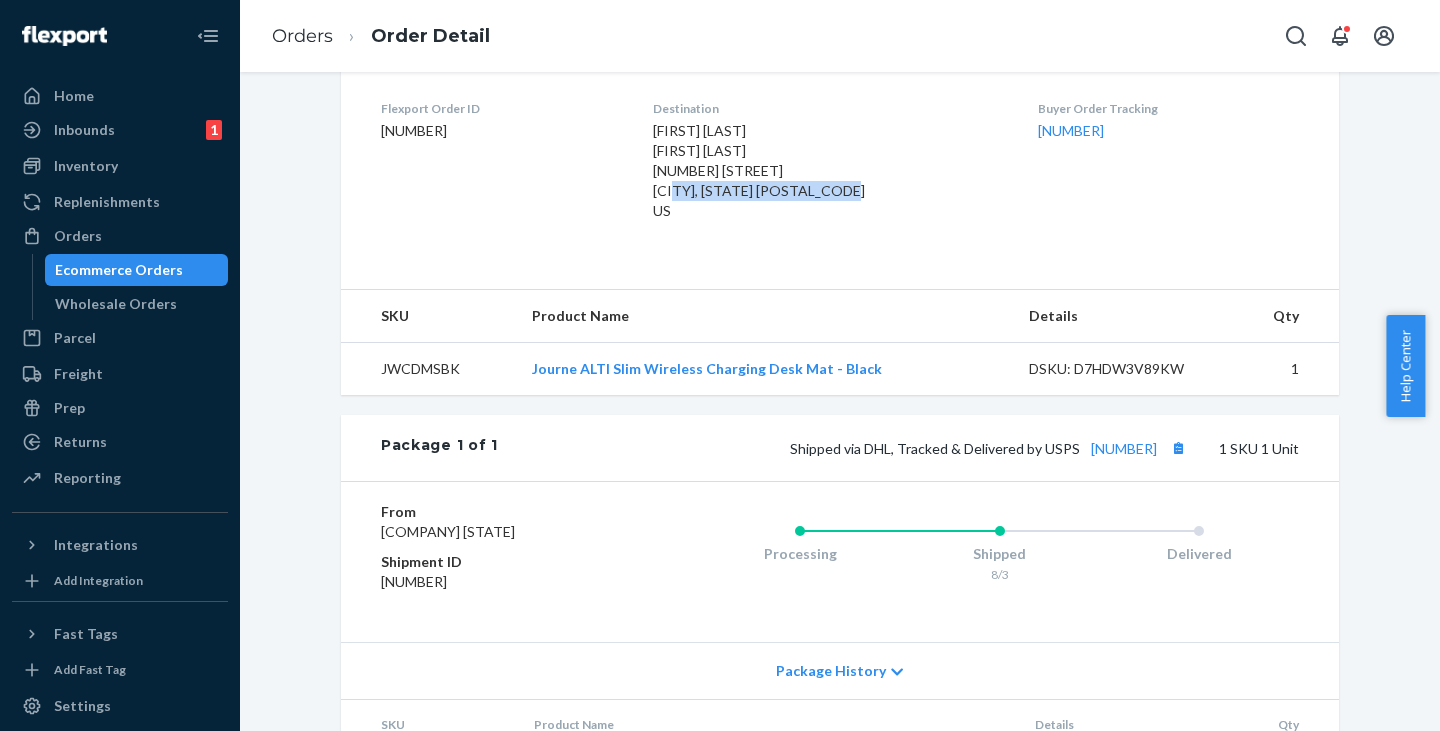 click on "[FIRST] [LAST]
[FIRST] [LAST]
[NUMBER] [STREET]
[CITY], [STATE] [POSTAL_CODE]
US" at bounding box center [759, 170] 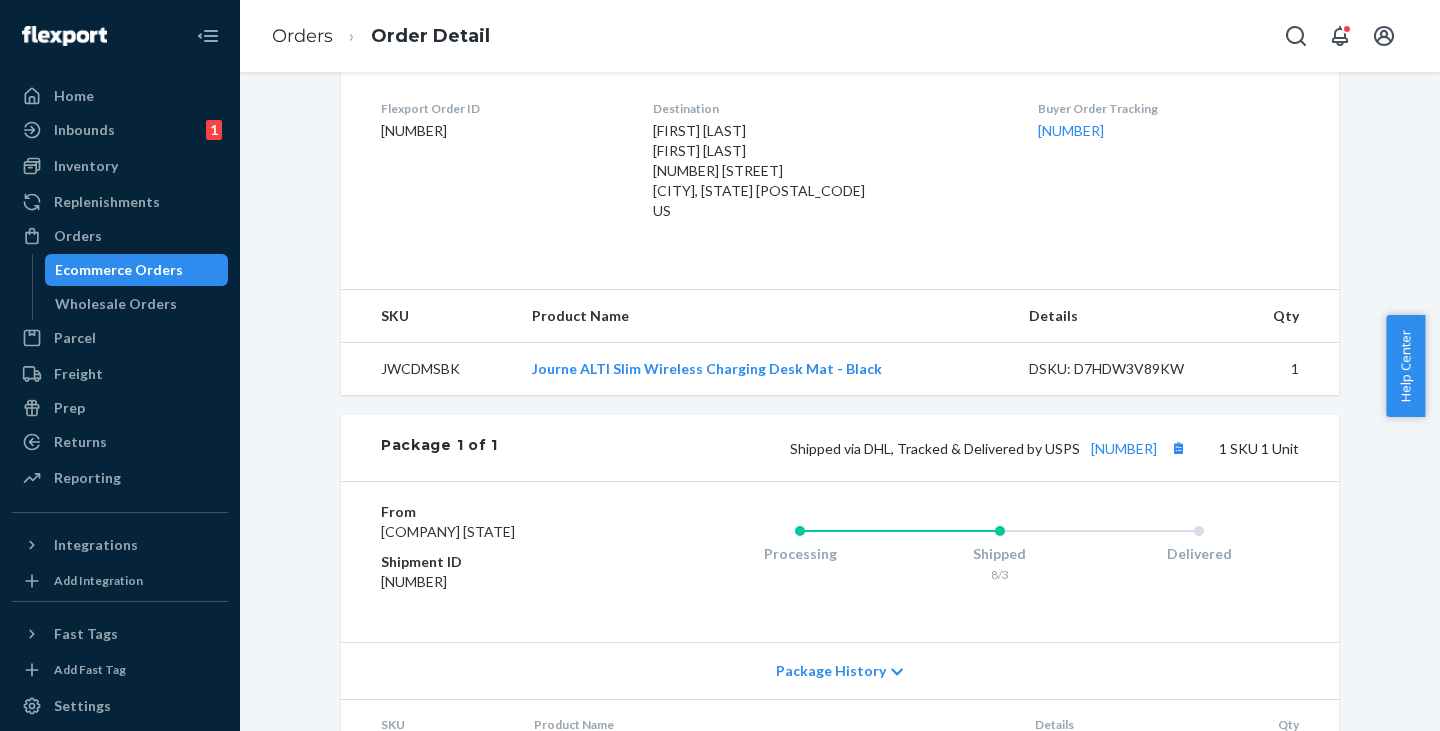 click on "JWCDMSBK" at bounding box center [428, 369] 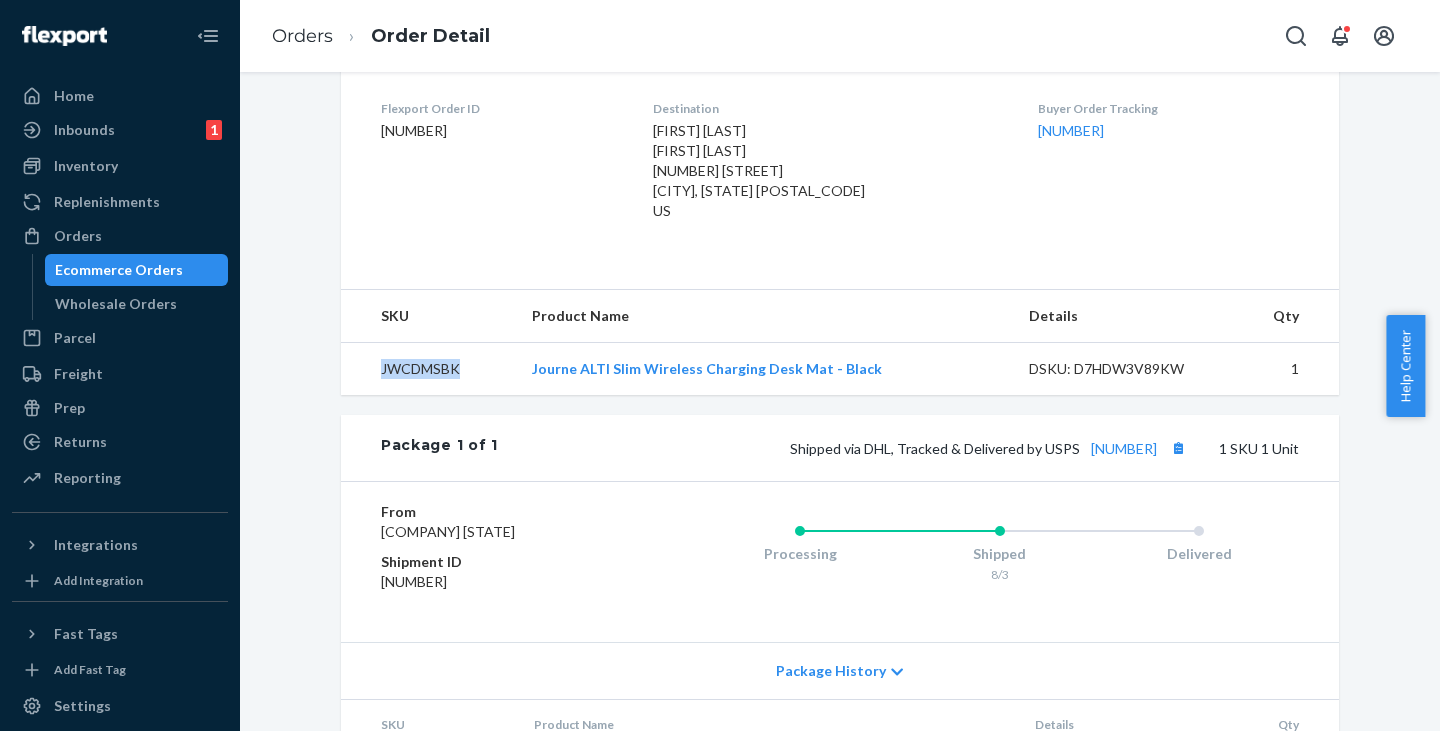 click on "JWCDMSBK" at bounding box center (428, 369) 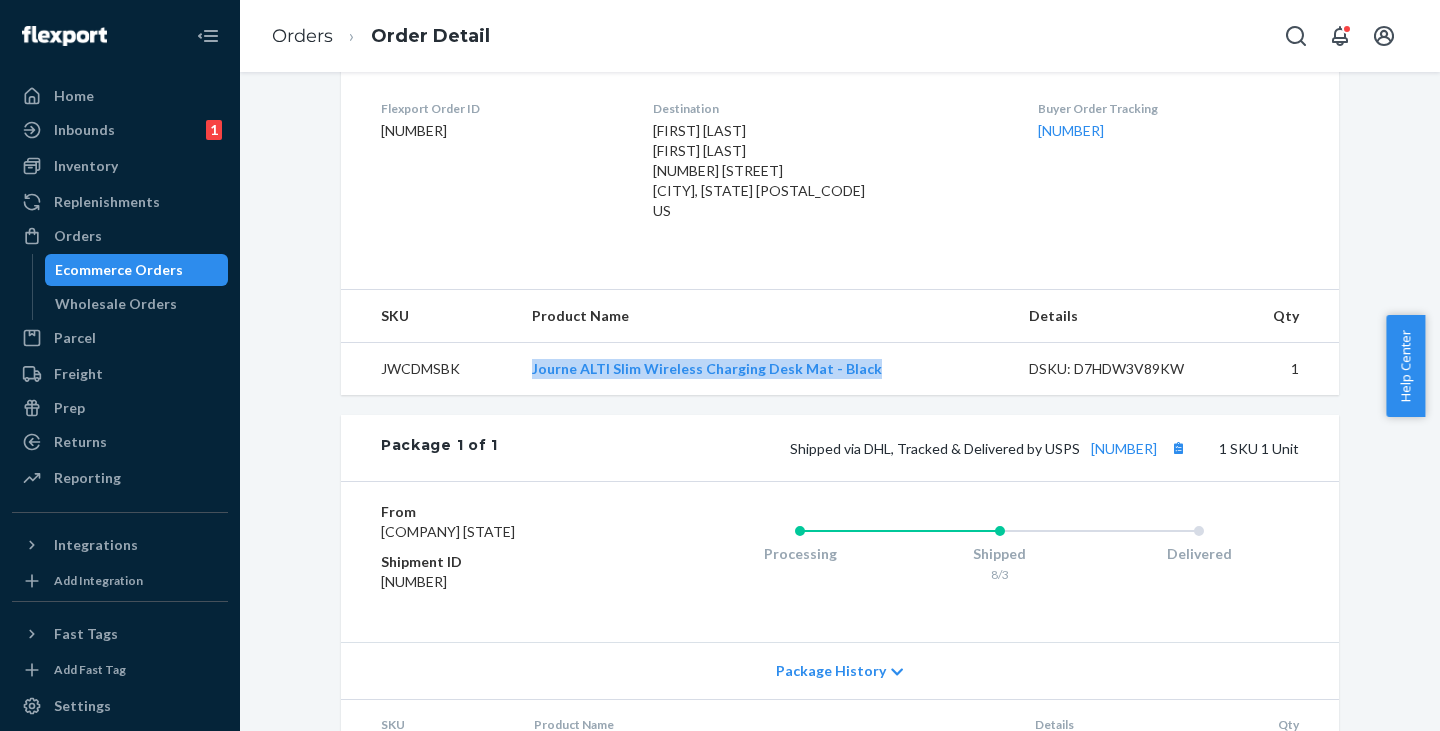 drag, startPoint x: 898, startPoint y: 379, endPoint x: 478, endPoint y: 370, distance: 420.0964 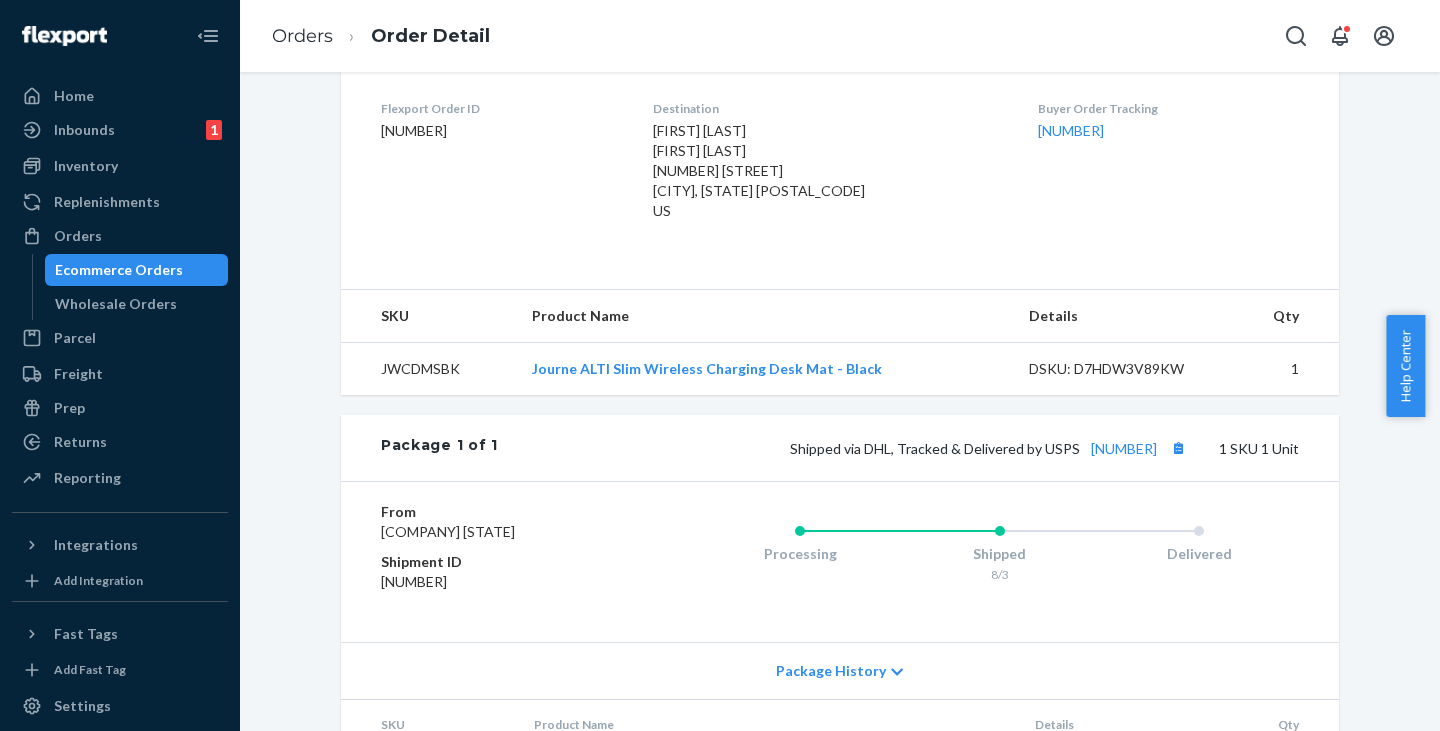 drag, startPoint x: 871, startPoint y: 255, endPoint x: 824, endPoint y: 290, distance: 58.60034 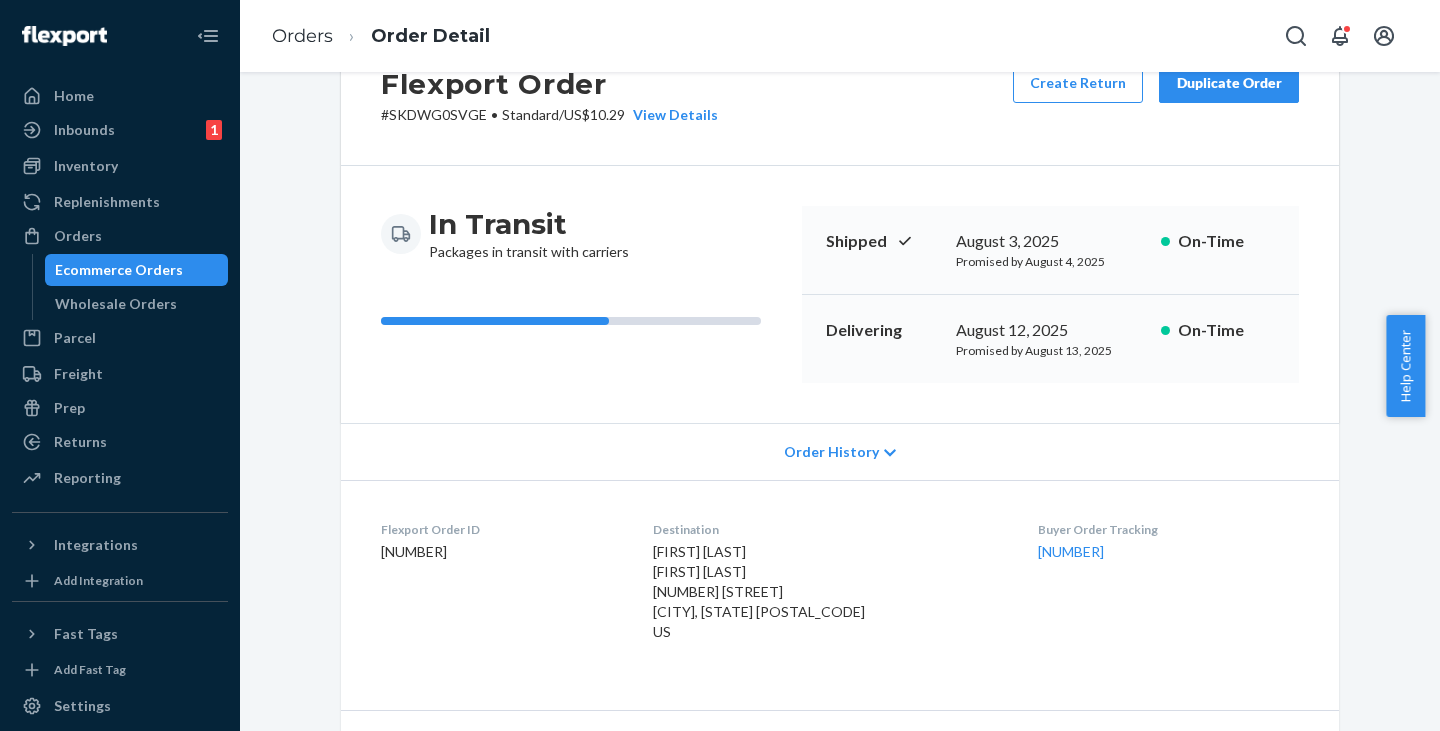 scroll, scrollTop: 0, scrollLeft: 0, axis: both 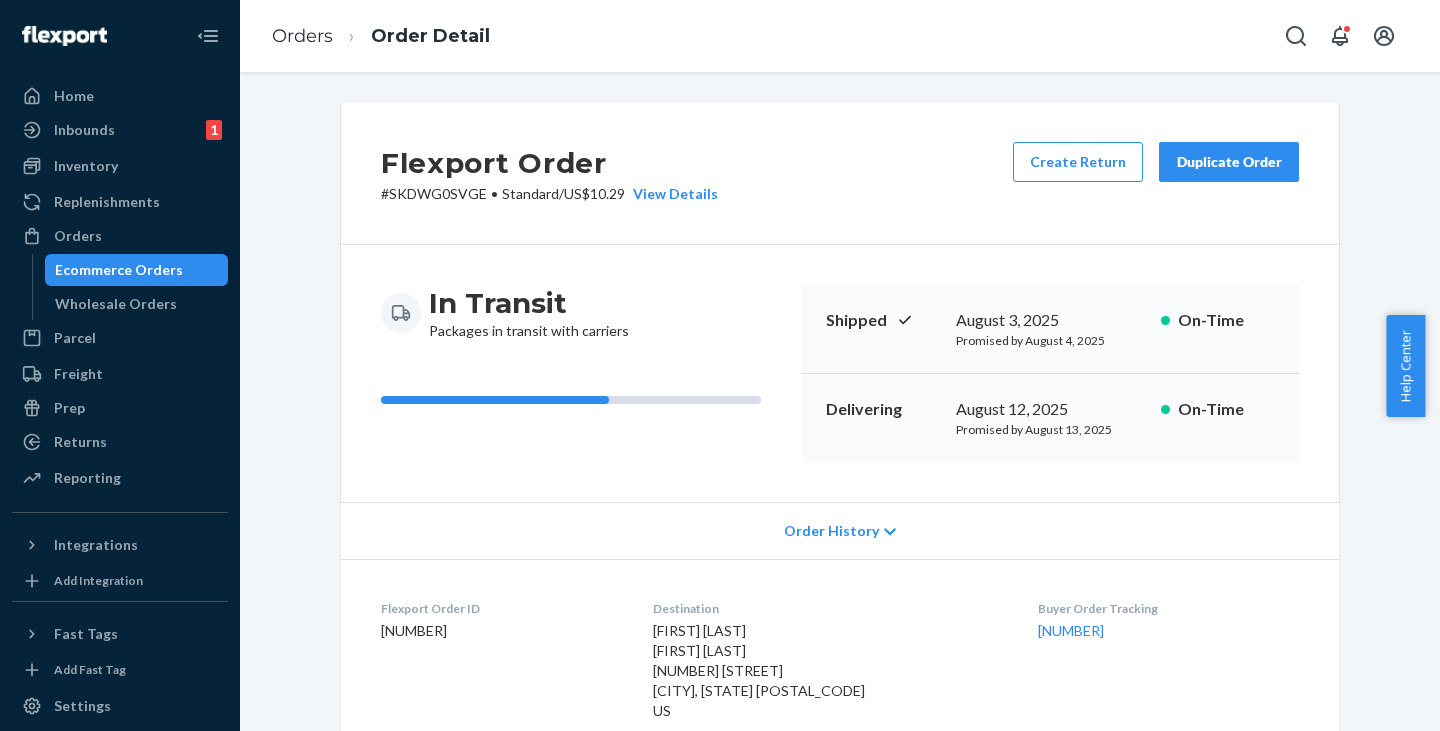 click on "Ecommerce Orders" at bounding box center (119, 270) 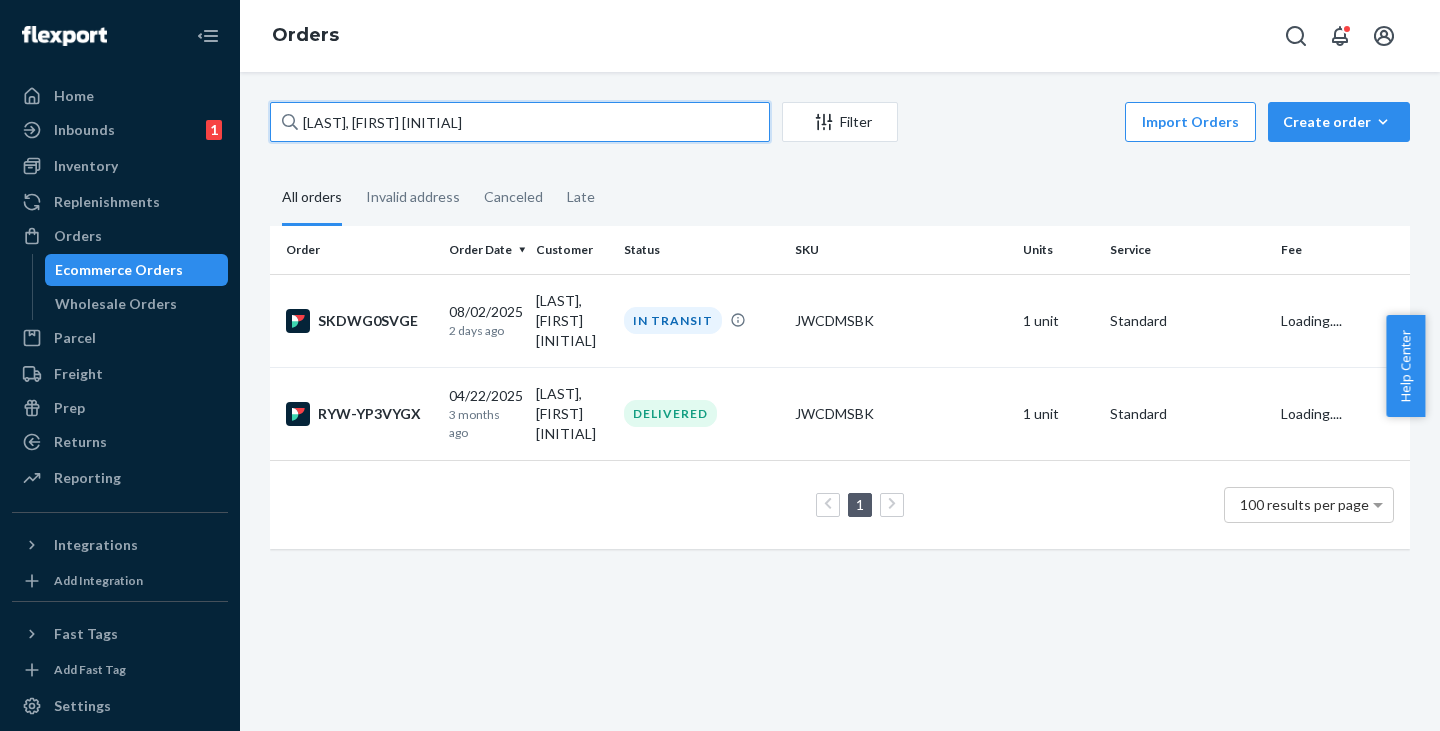 drag, startPoint x: 457, startPoint y: 122, endPoint x: 273, endPoint y: 105, distance: 184.78366 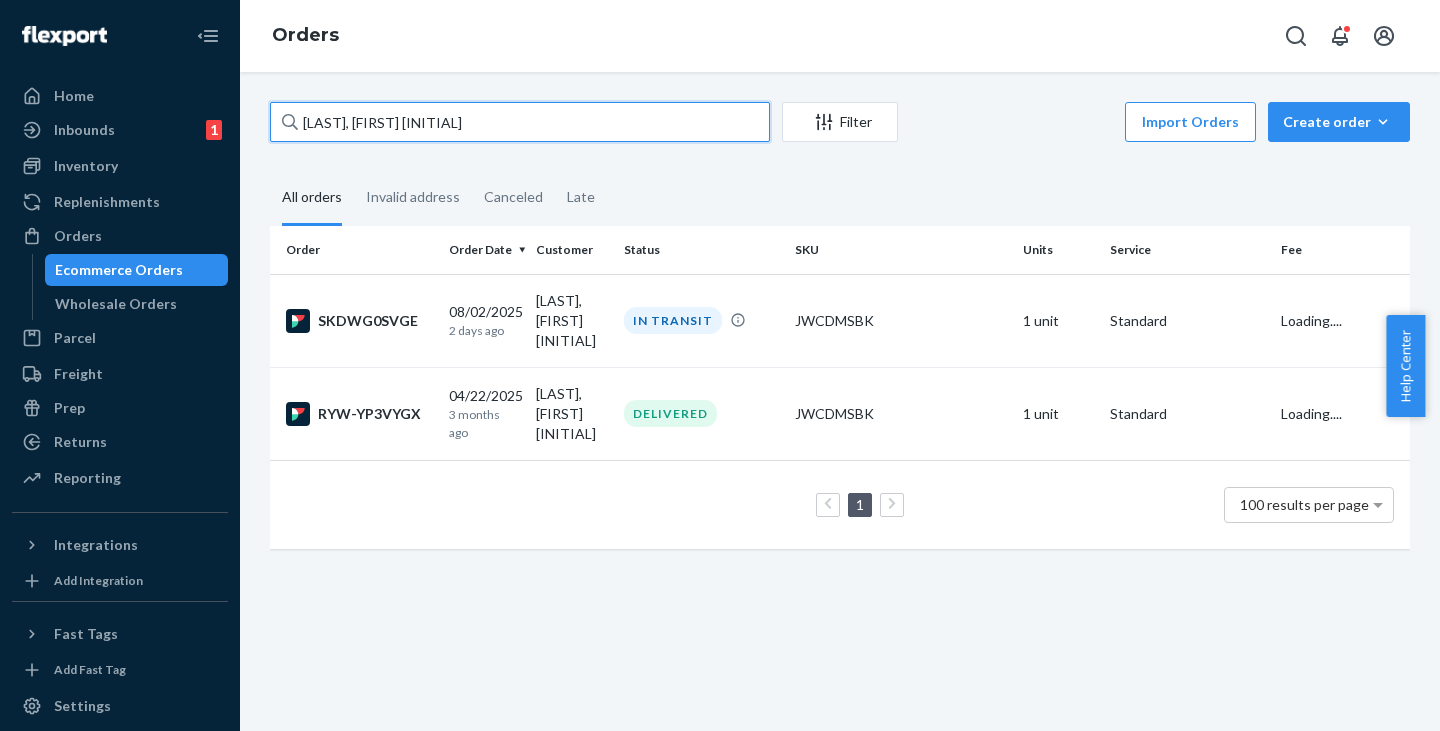 click on "[LAST], [FIRST] [INITIAL]" at bounding box center (520, 122) 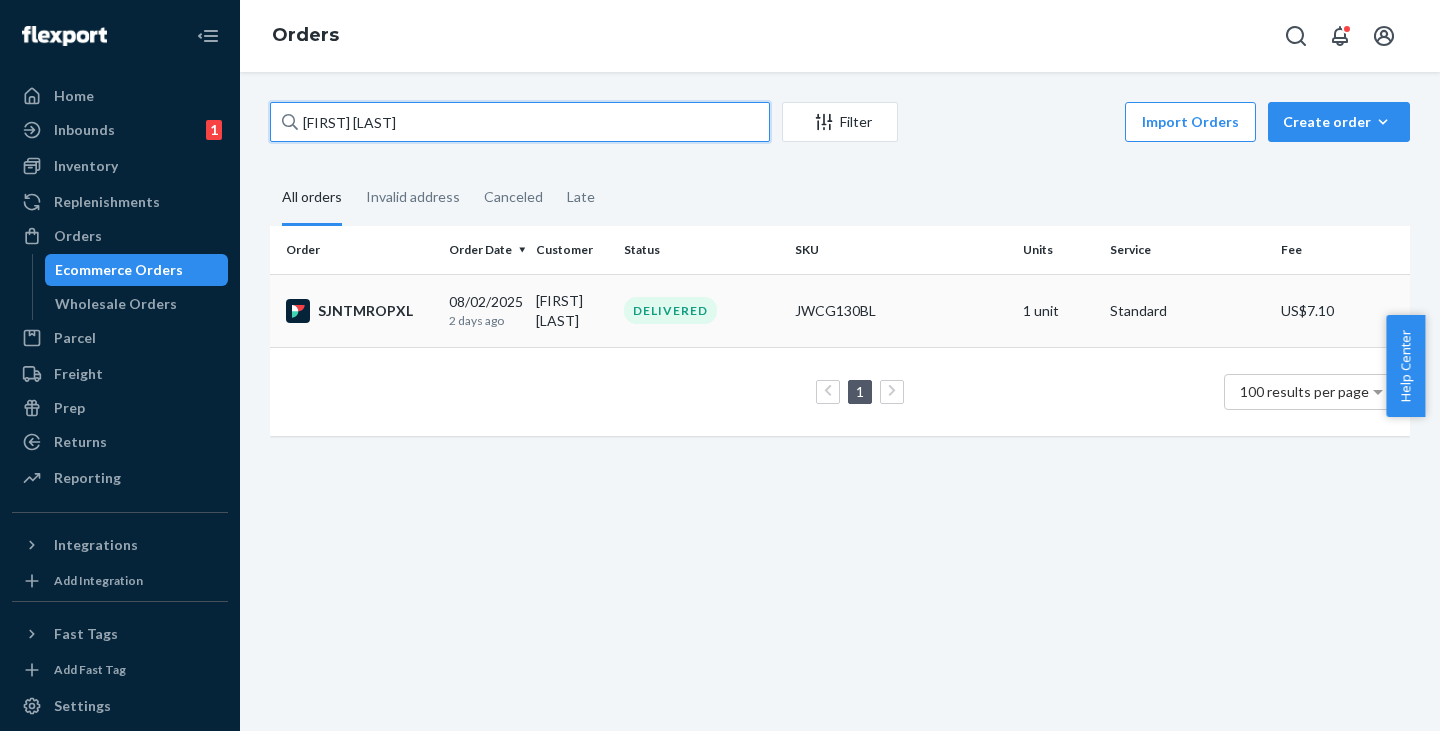 type on "[FIRST] [LAST]" 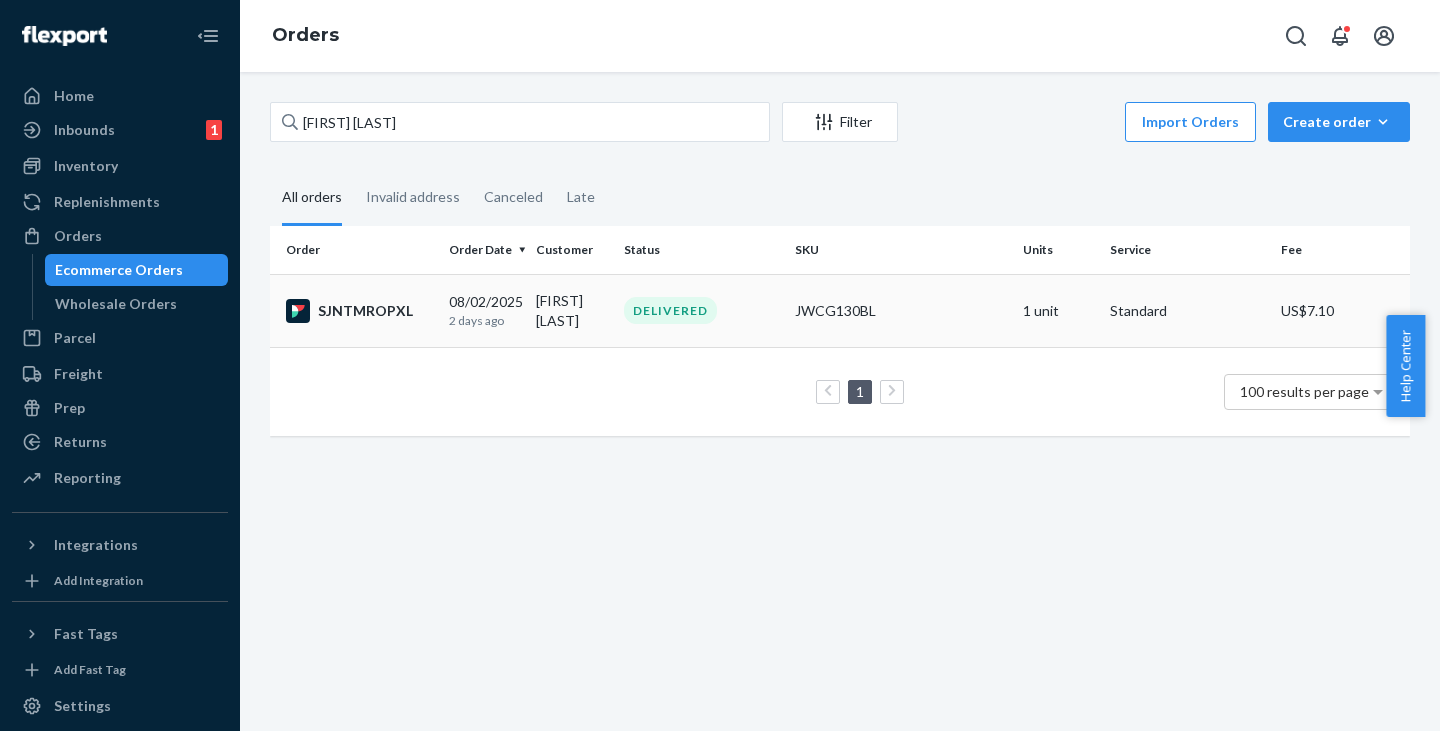 click on "2 days ago" at bounding box center (484, 320) 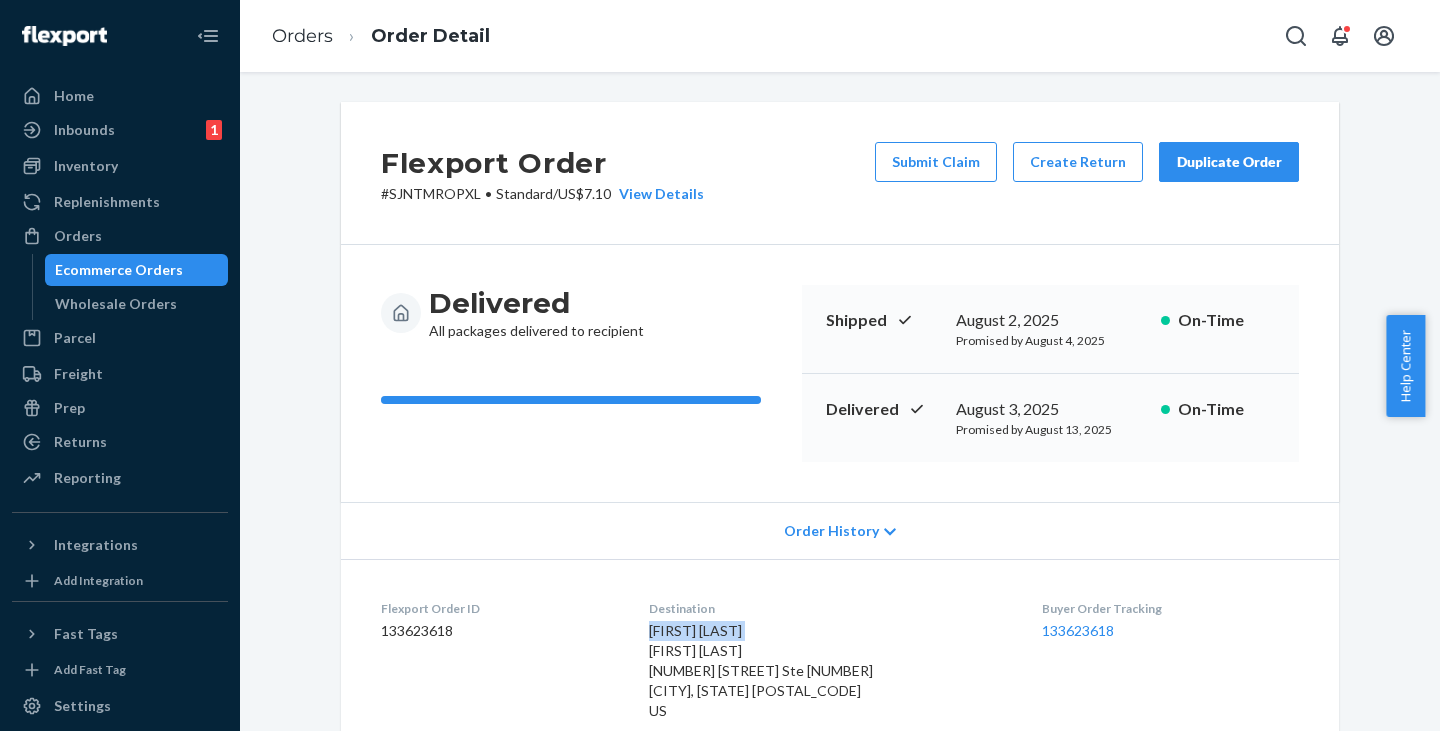 drag, startPoint x: 662, startPoint y: 629, endPoint x: 789, endPoint y: 631, distance: 127.01575 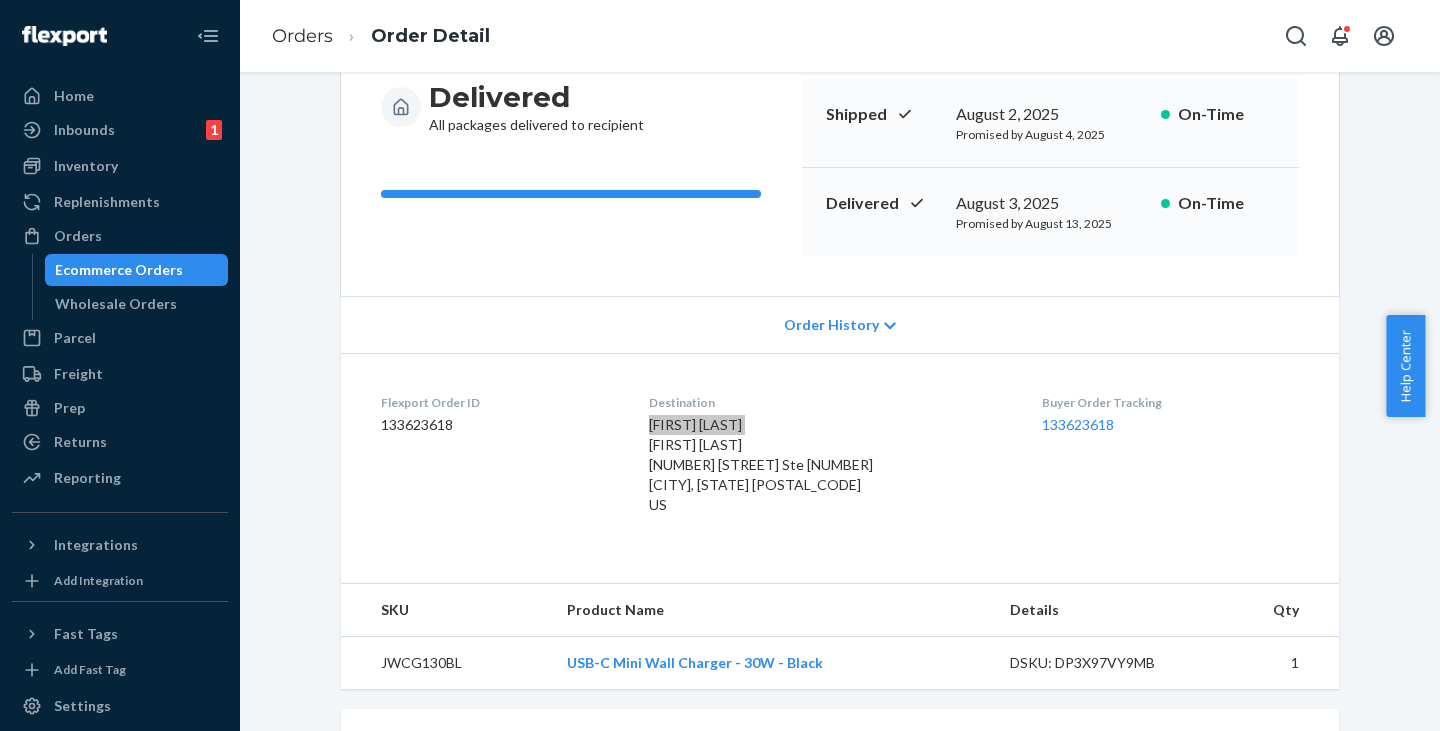 scroll, scrollTop: 300, scrollLeft: 0, axis: vertical 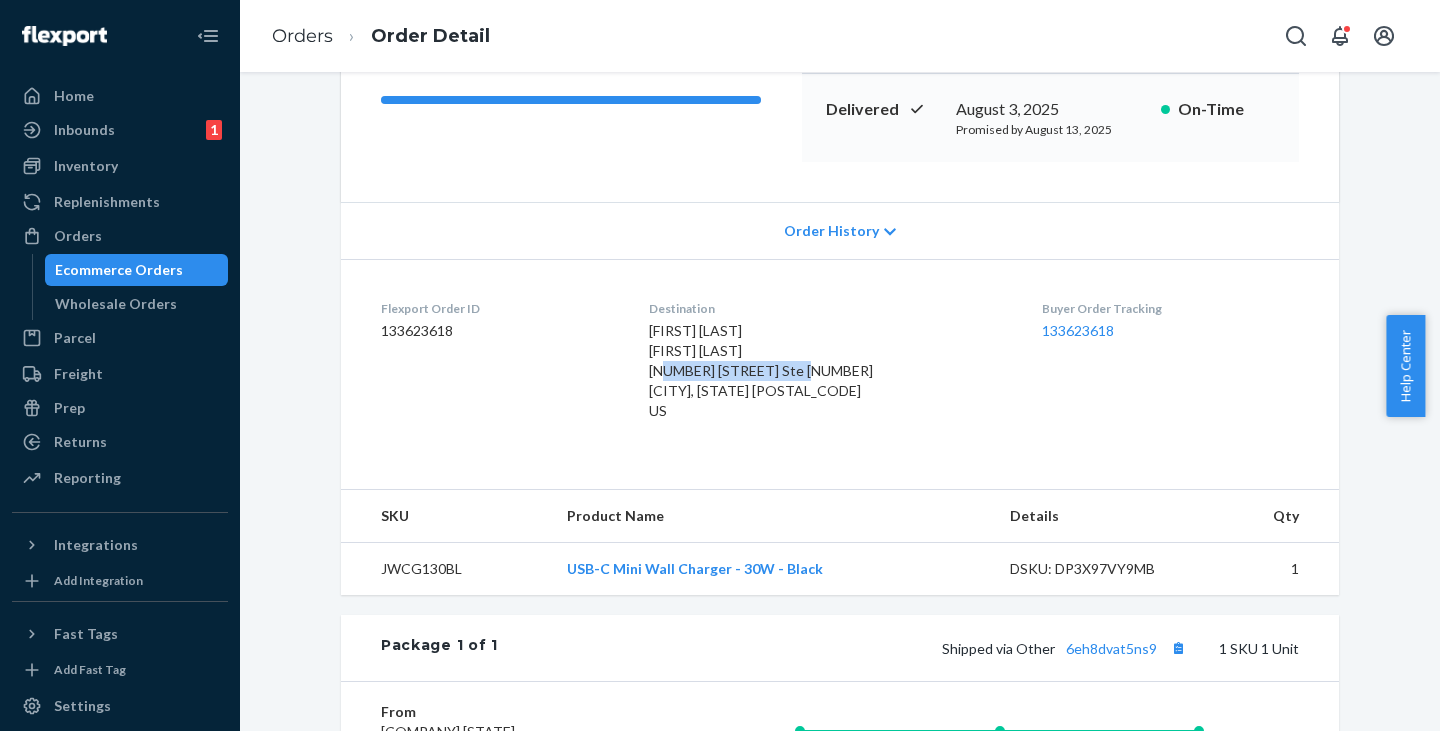 drag, startPoint x: 663, startPoint y: 372, endPoint x: 798, endPoint y: 372, distance: 135 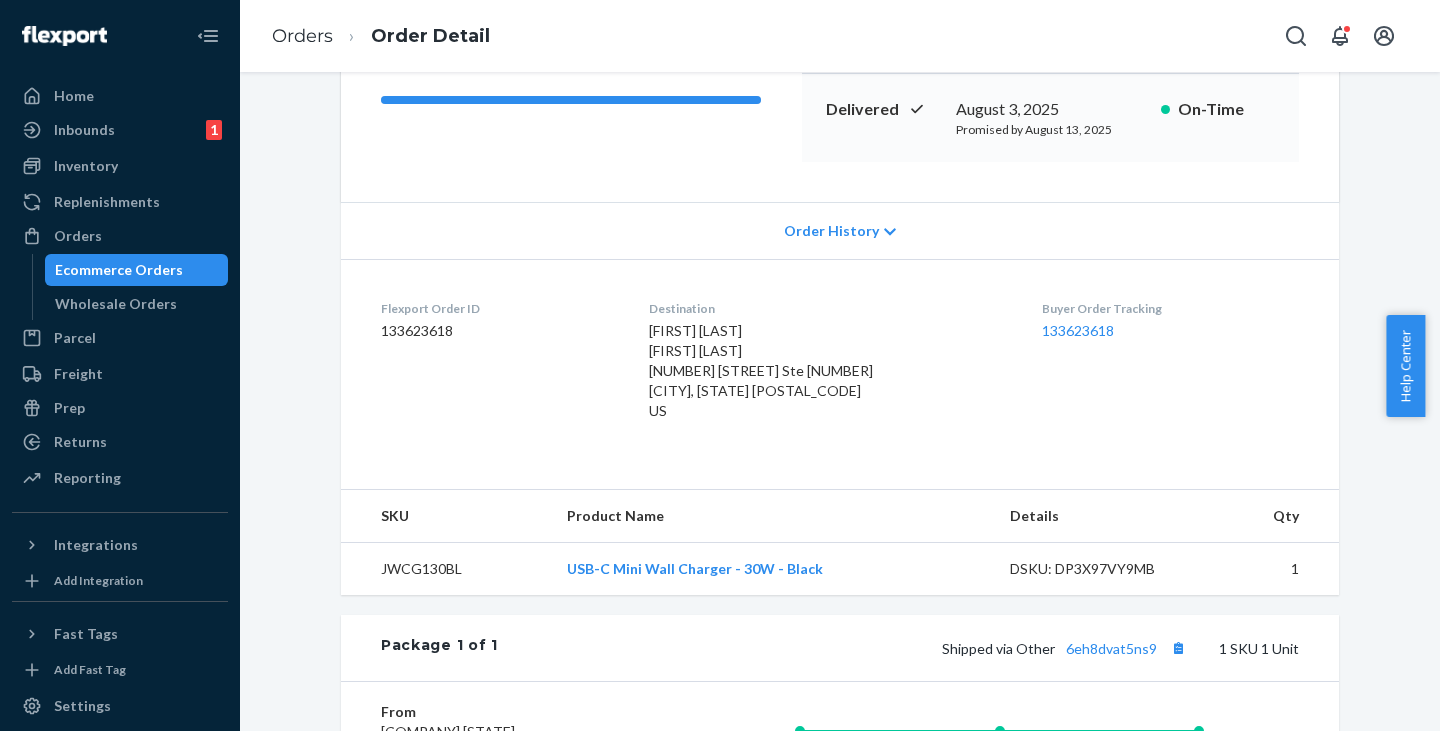 click on "[FIRST] [LAST]
[FIRST] [LAST]
[NUMBER] [STREET] Ste [NUMBER]
[CITY], [STATE] [POSTAL_CODE]
US" at bounding box center (761, 370) 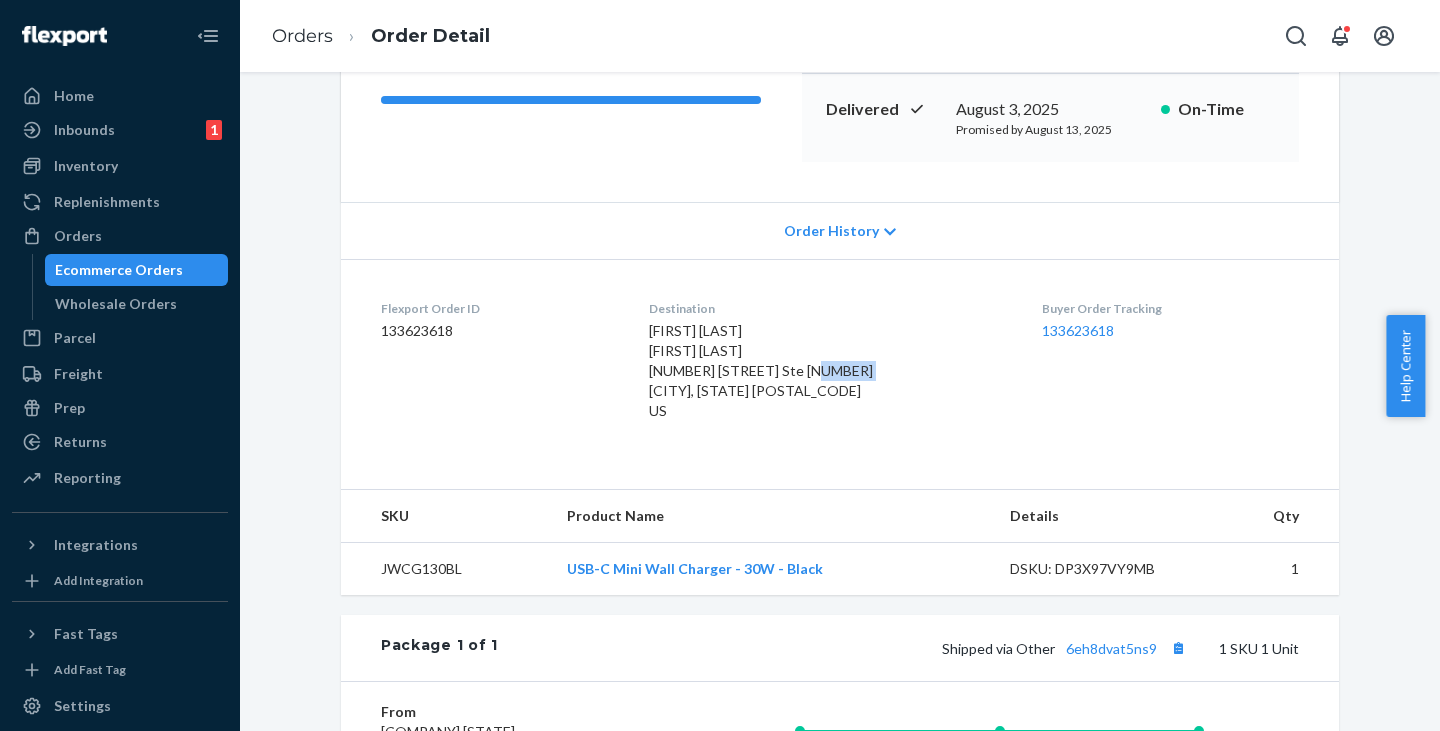 click on "[FIRST] [LAST]
[FIRST] [LAST]
[NUMBER] [STREET] Ste [NUMBER]
[CITY], [STATE] [POSTAL_CODE]
US" at bounding box center [761, 370] 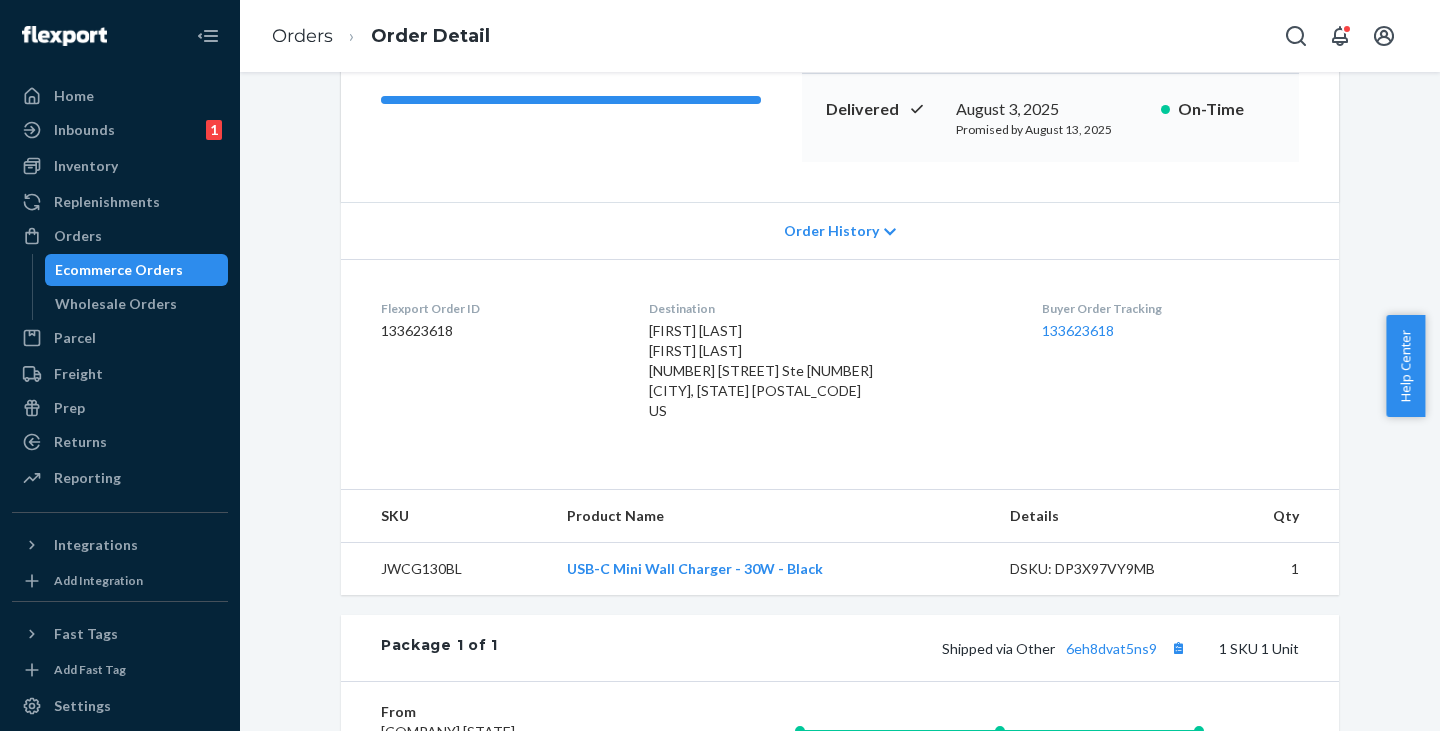 drag, startPoint x: 885, startPoint y: 244, endPoint x: 848, endPoint y: 339, distance: 101.950966 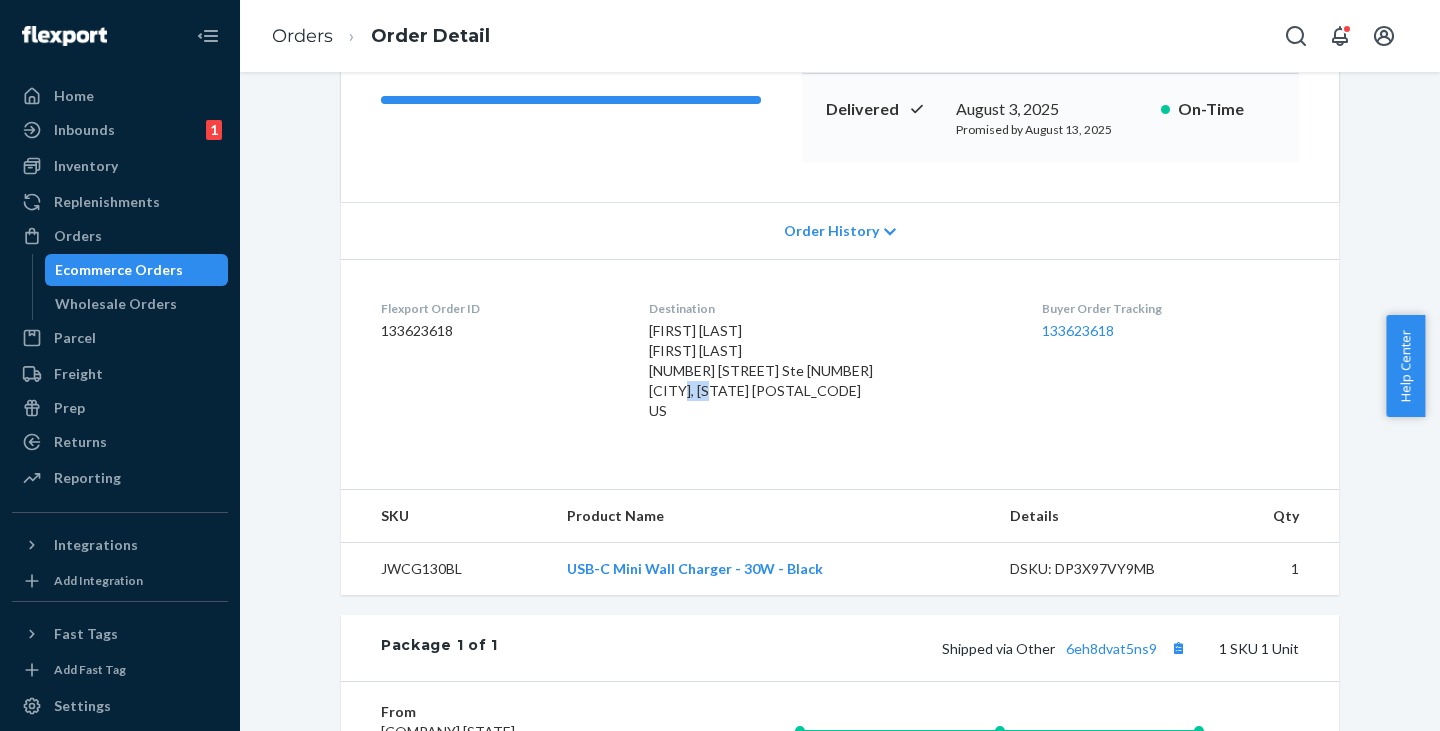 click on "[FIRST] [LAST]
[FIRST] [LAST]
[NUMBER] [STREET] Ste [NUMBER]
[CITY], [STATE] [POSTAL_CODE]
US" at bounding box center [761, 370] 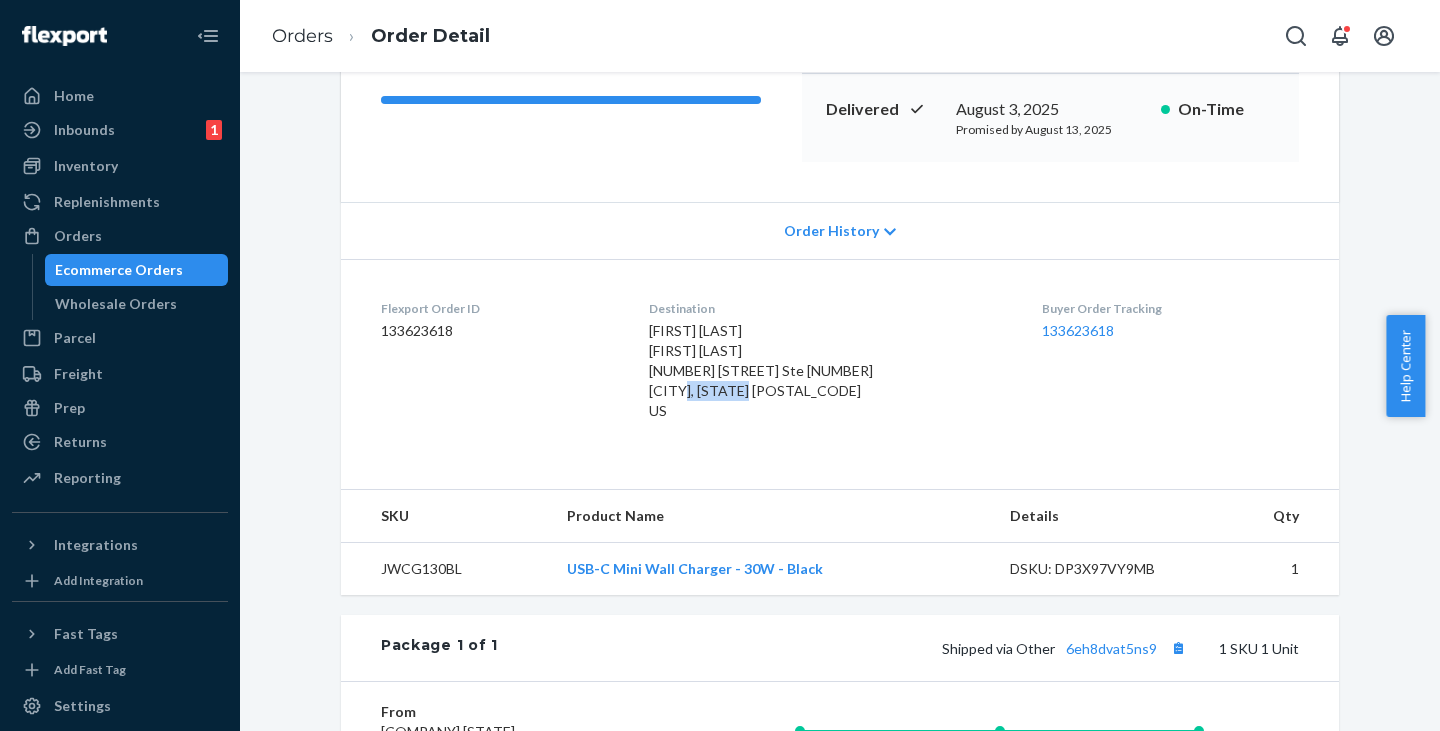 click on "[FIRST] [LAST]
[FIRST] [LAST]
[NUMBER] [STREET] Ste [NUMBER]
[CITY], [STATE] [POSTAL_CODE]
US" at bounding box center [761, 370] 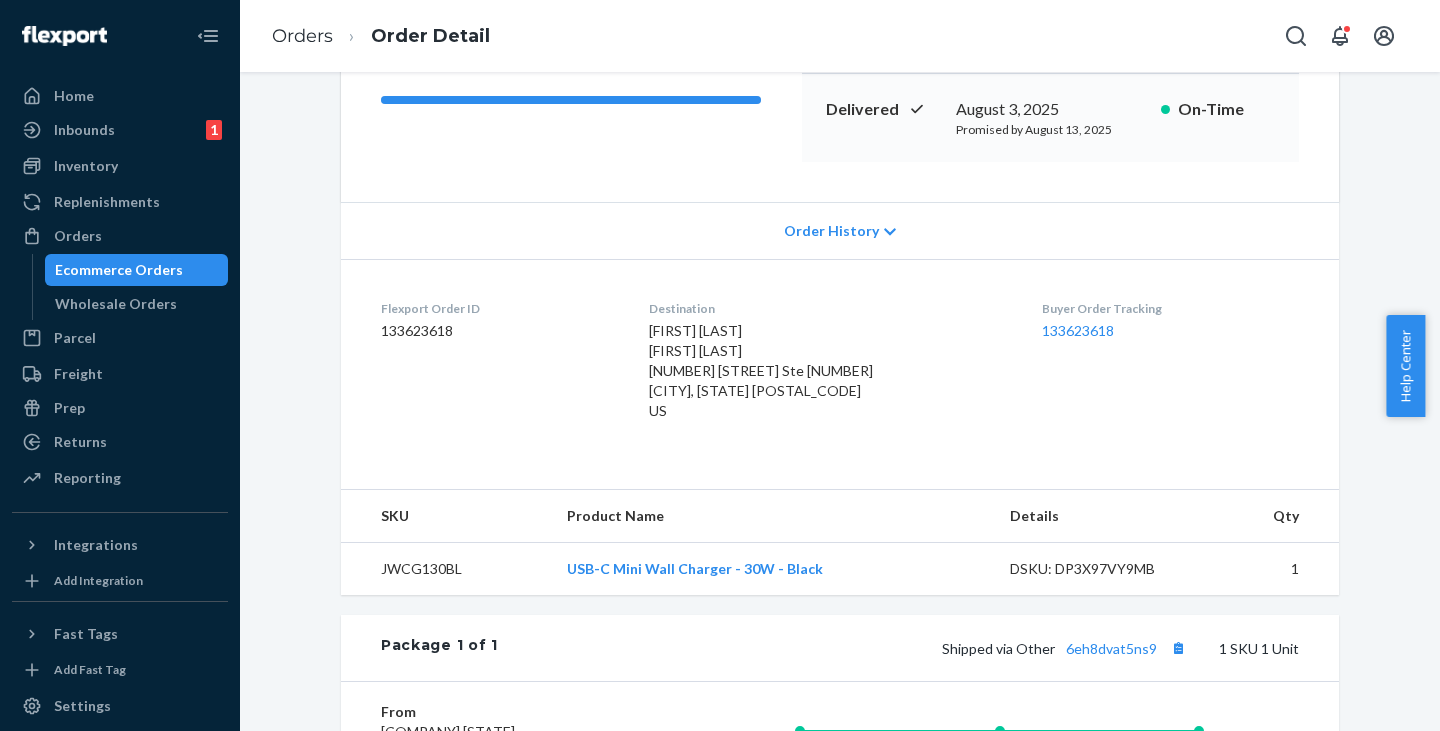 click on "JWCG130BL" at bounding box center [446, 569] 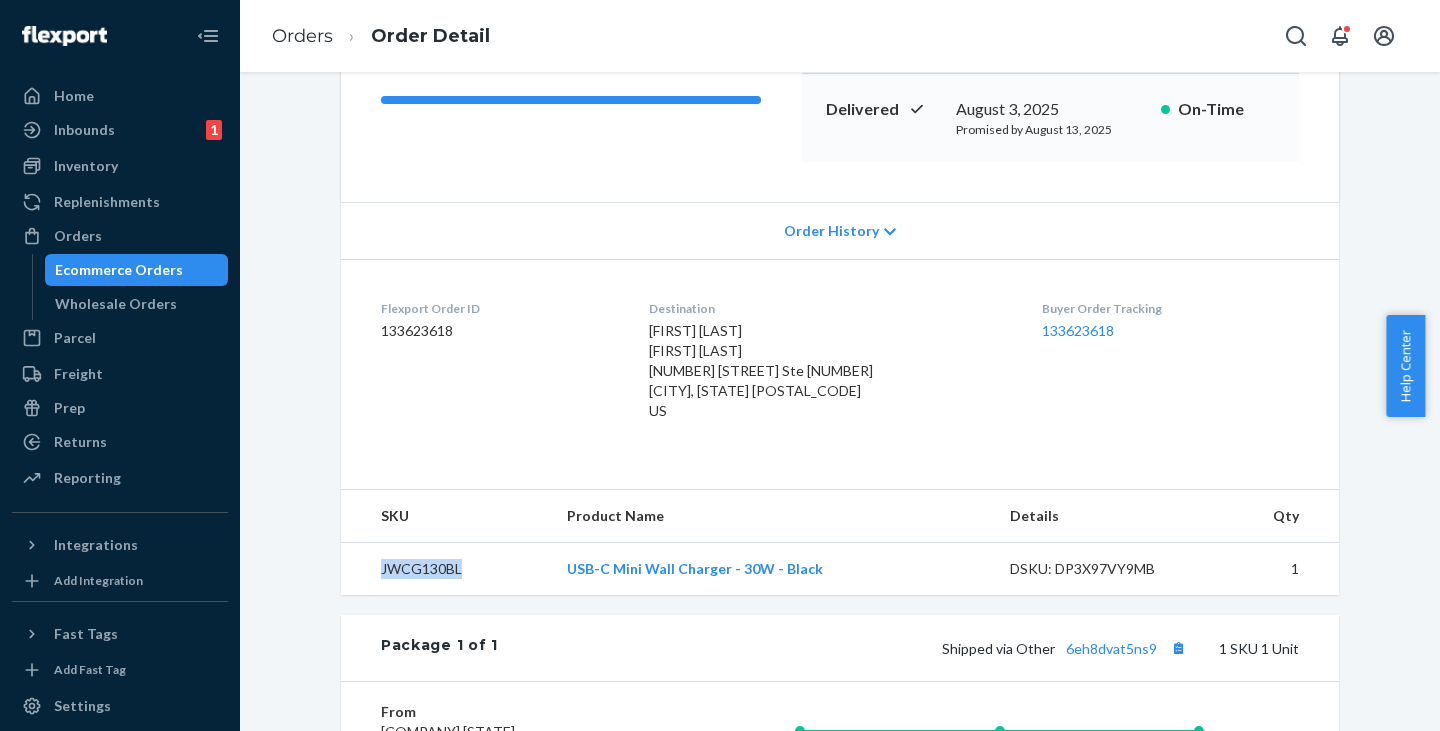 click on "JWCG130BL" at bounding box center [446, 569] 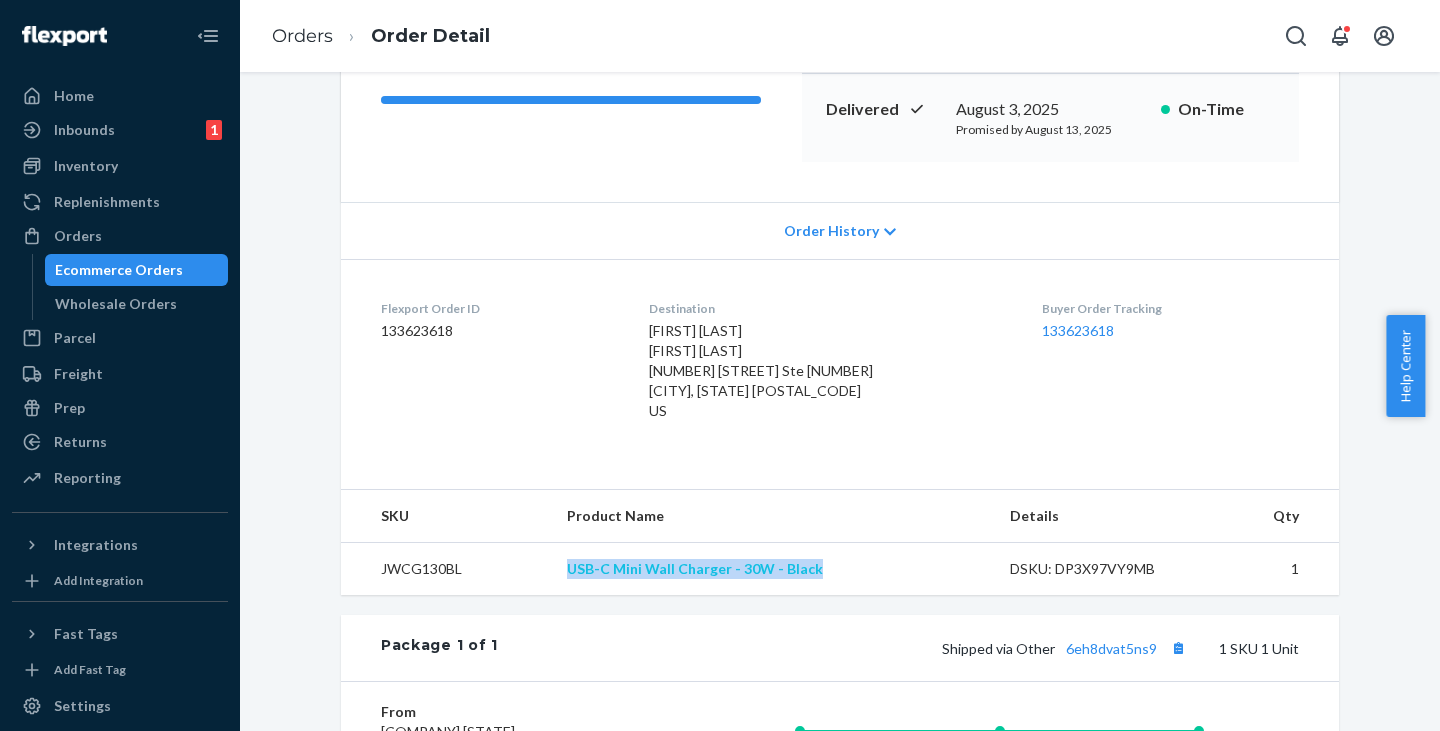 drag, startPoint x: 840, startPoint y: 575, endPoint x: 566, endPoint y: 572, distance: 274.01642 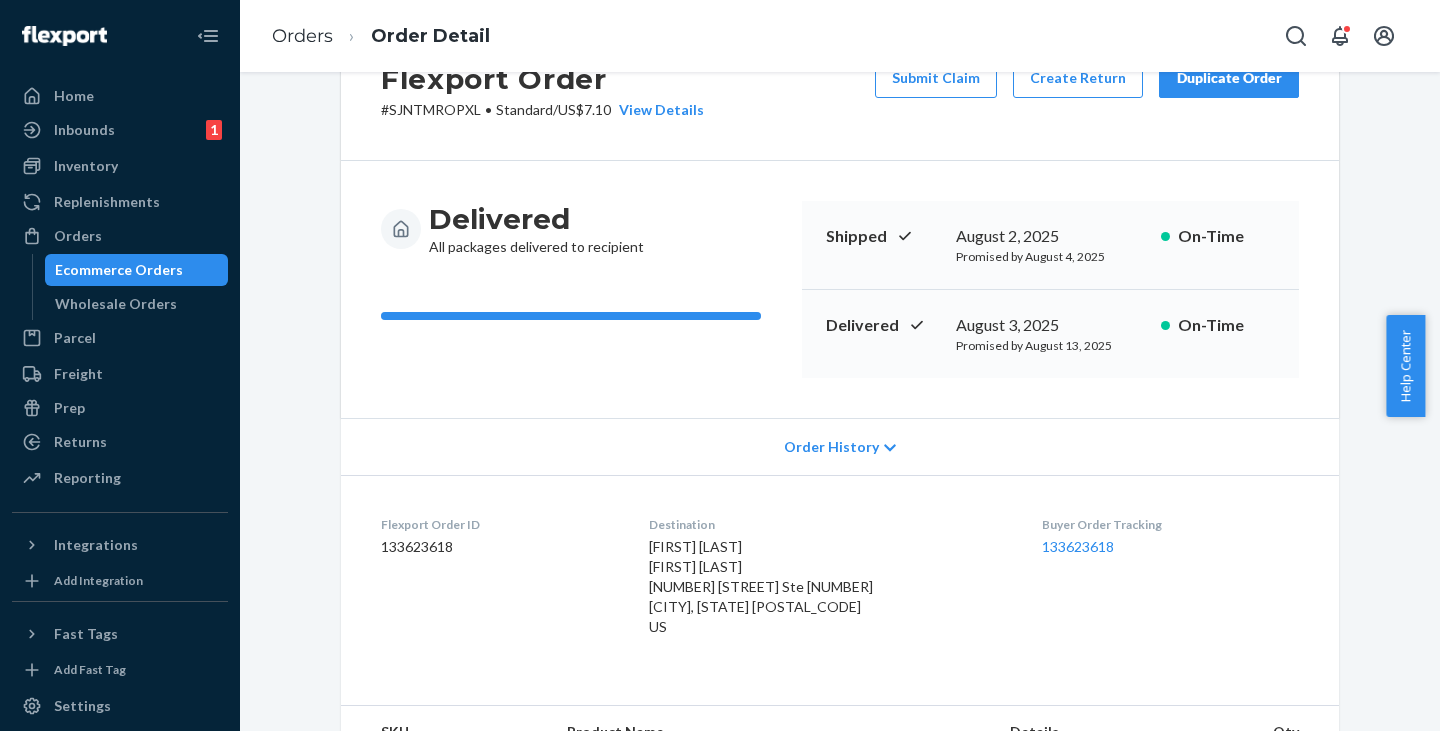 scroll, scrollTop: 0, scrollLeft: 0, axis: both 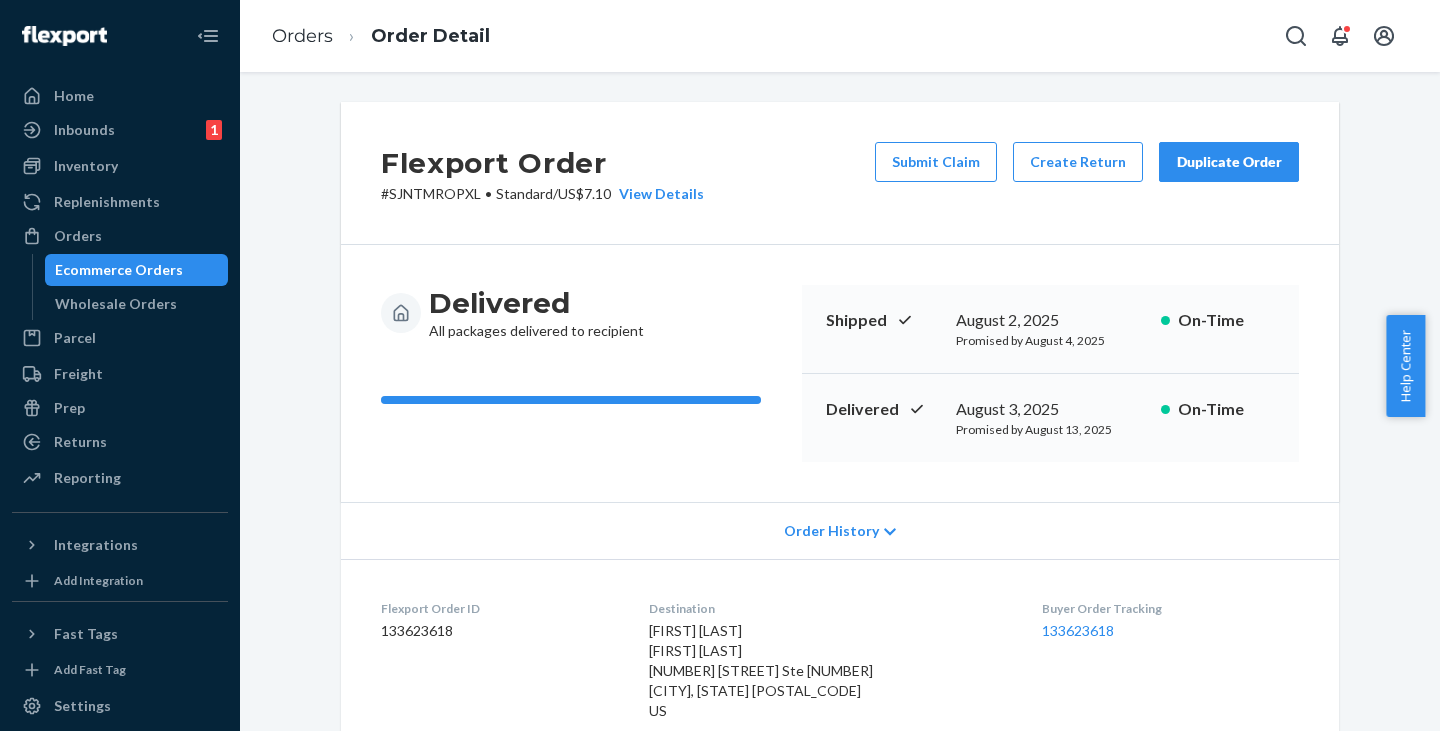 click on "# [ALPHANUMERIC] • Standard  /  US$[PRICE] View Details" at bounding box center (542, 194) 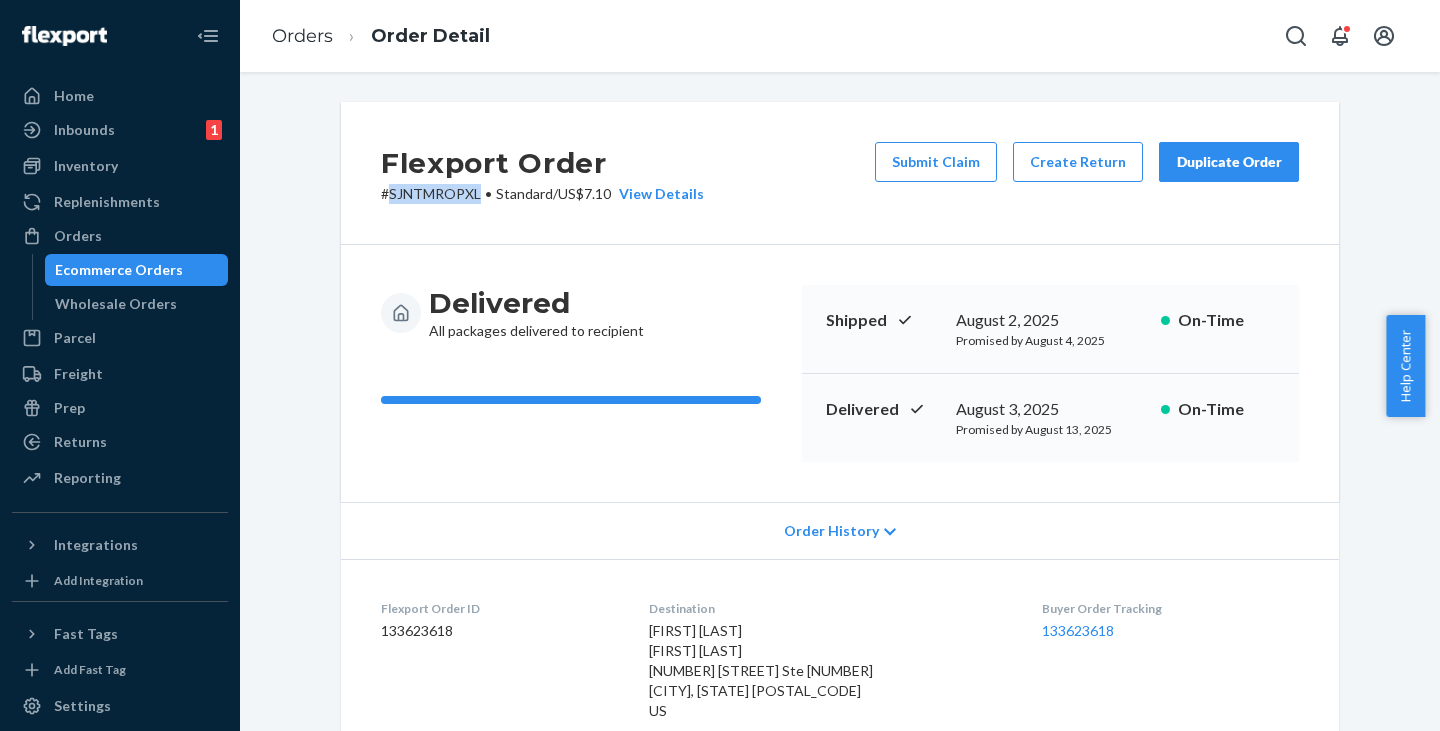 click on "# [ALPHANUMERIC] • Standard  /  US$[PRICE] View Details" at bounding box center [542, 194] 